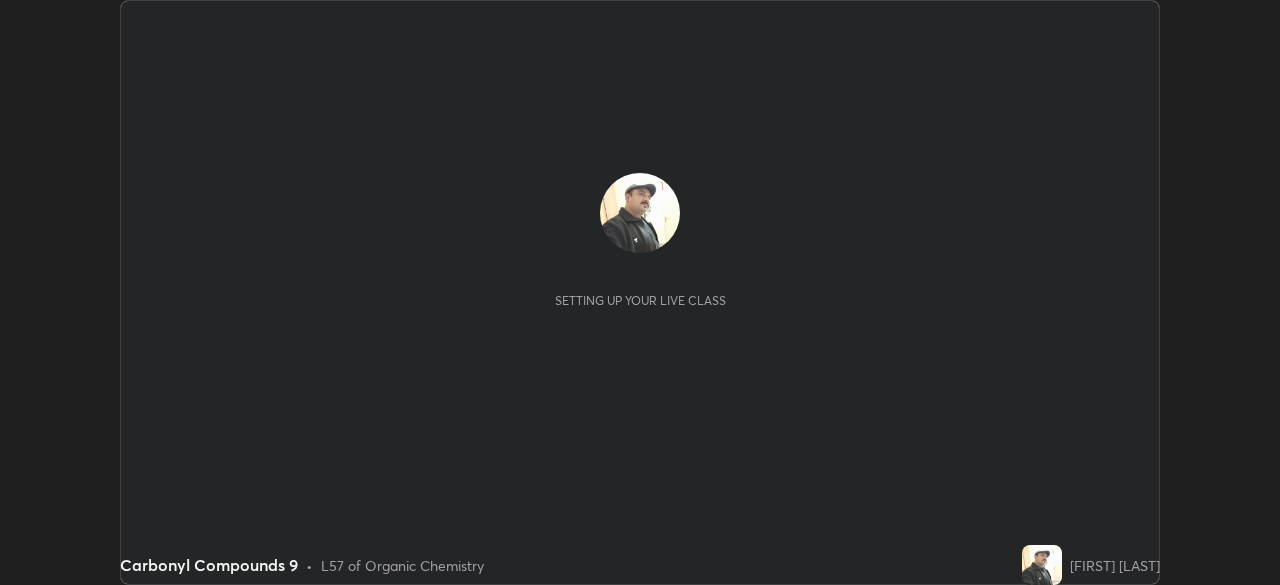 scroll, scrollTop: 0, scrollLeft: 0, axis: both 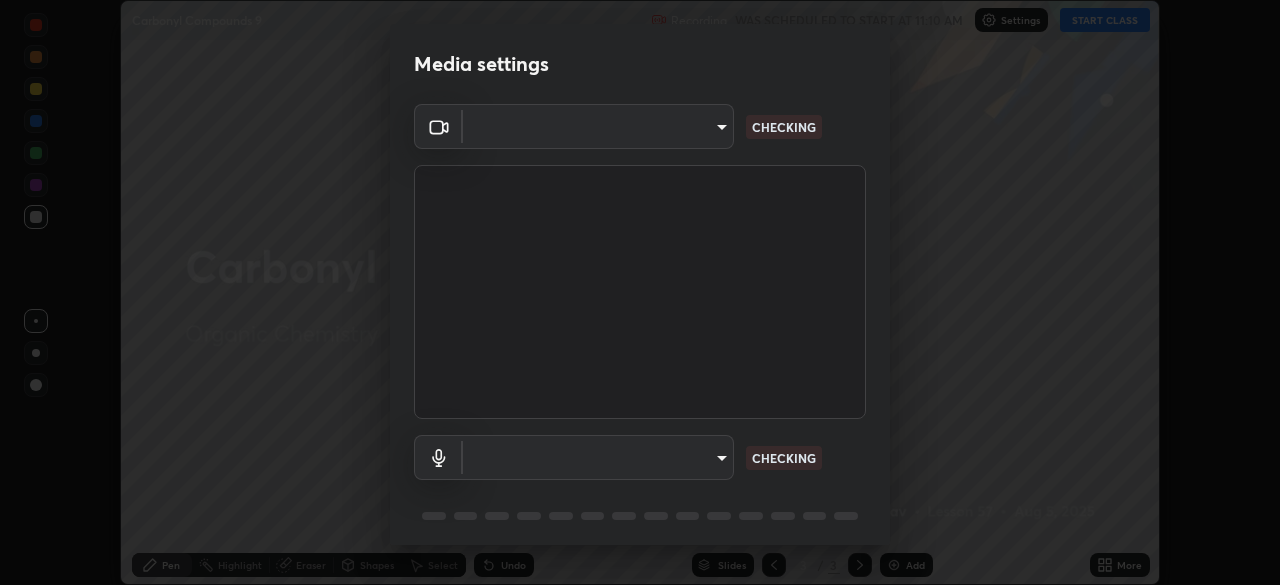 click on "Erase all Carbonyl Compounds 9 Recording WAS SCHEDULED TO START AT  11:10 AM Settings START CLASS Setting up your live class Carbonyl Compounds 9 • L57 of Organic Chemistry Gaurav Gaurav Pen Highlight Eraser Shapes Select Undo Slides 3 / 3 Add More No doubts shared Encourage your learners to ask a doubt for better clarity Report an issue Reason for reporting Buffering Chat not working Audio - Video sync issue Educator video quality low ​ Attach an image Report Media settings ​ CHECKING ​ CHECKING 1 / 5 Next" at bounding box center [640, 292] 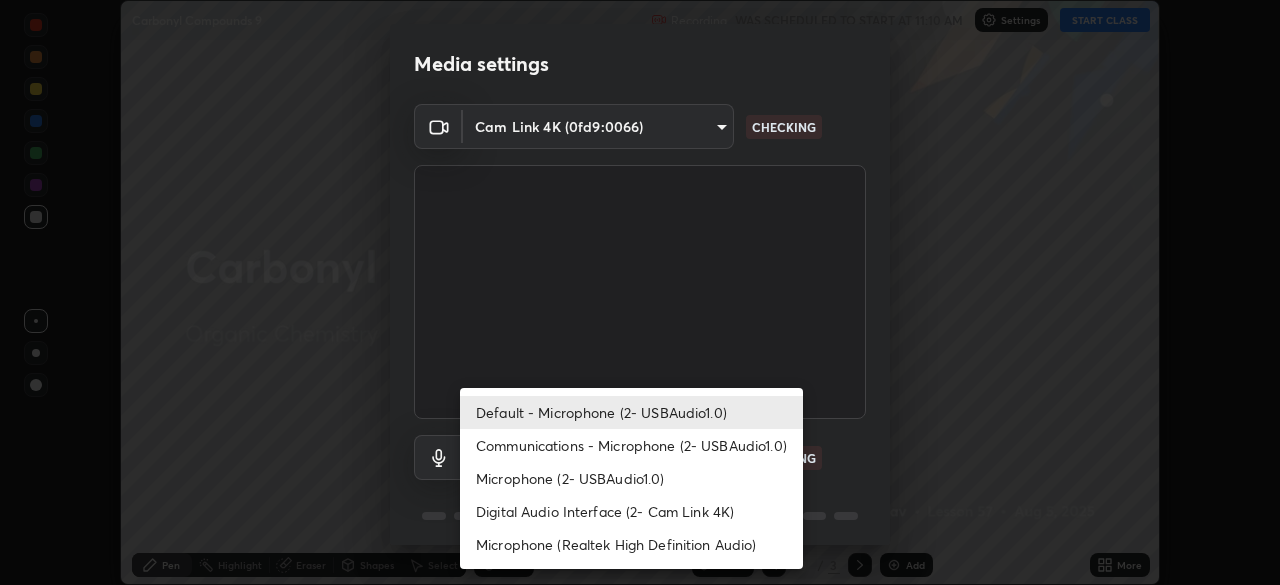 type on "06c5cd4968a6d49727577812bc232b22e688cf7eece95ef343837a2f38e15e01" 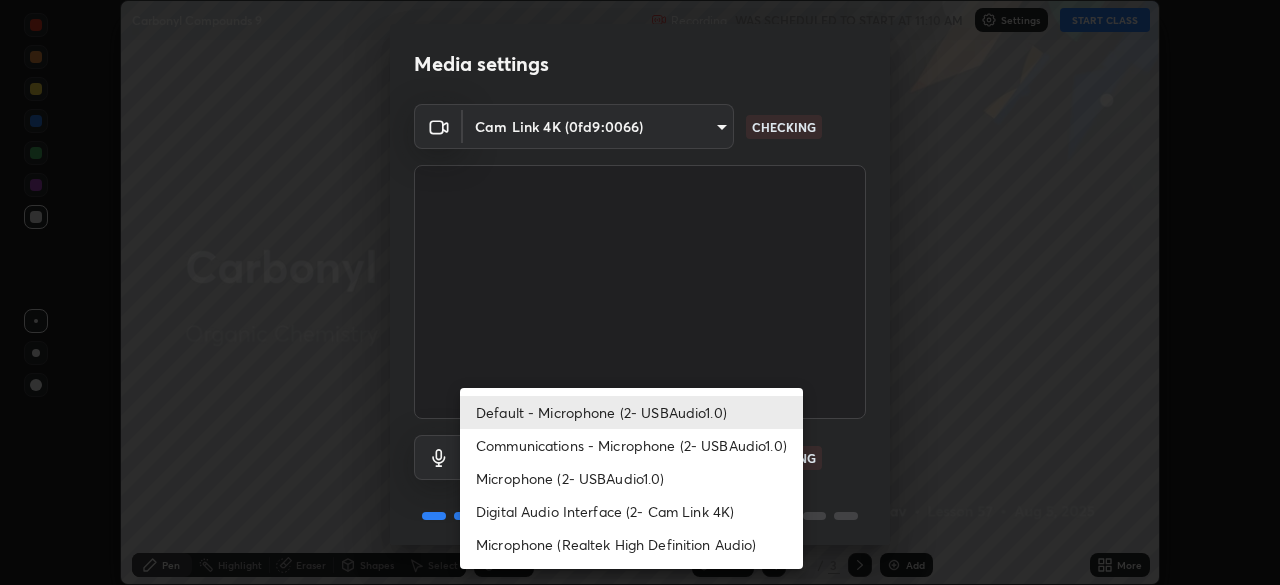 click on "Microphone (2- USBAudio1.0)" at bounding box center [631, 478] 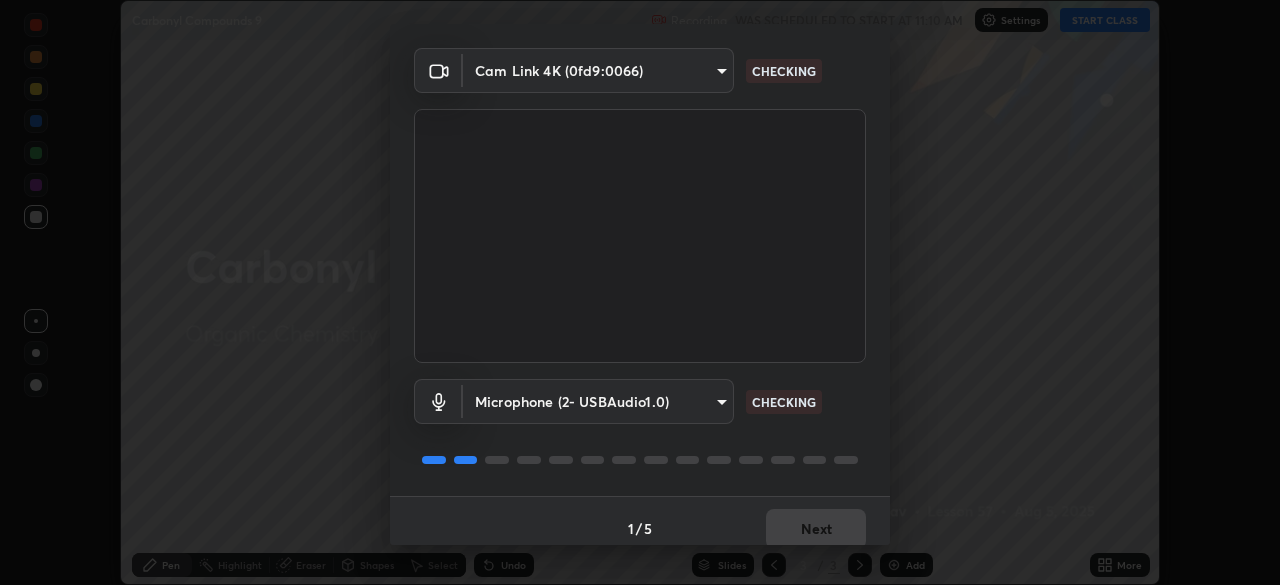 scroll, scrollTop: 71, scrollLeft: 0, axis: vertical 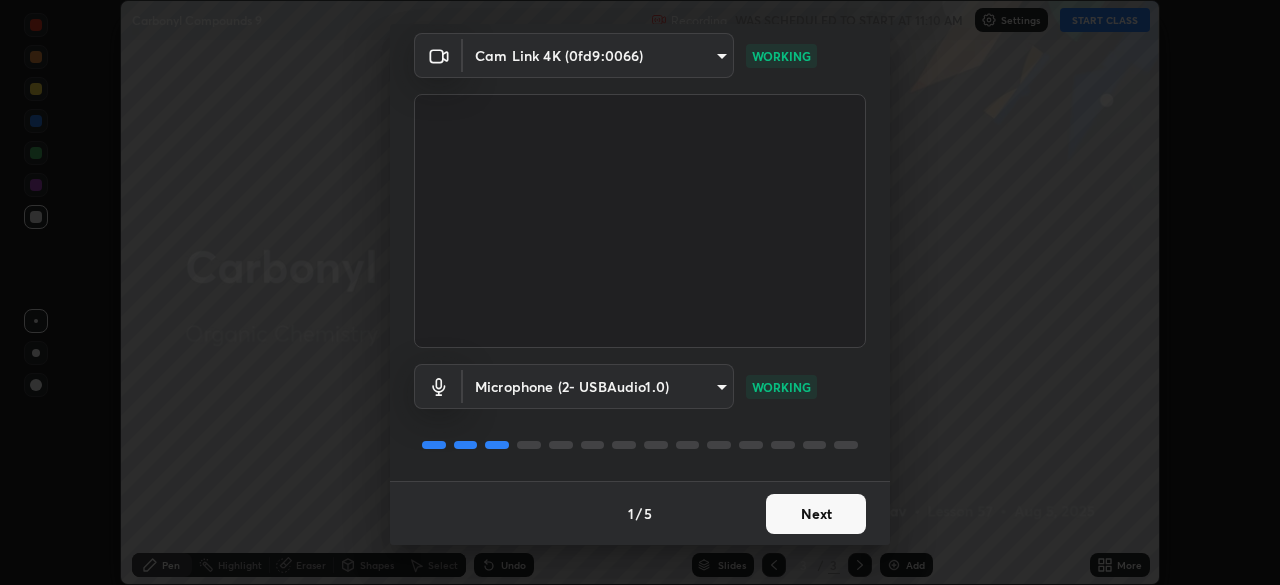click on "Next" at bounding box center [816, 514] 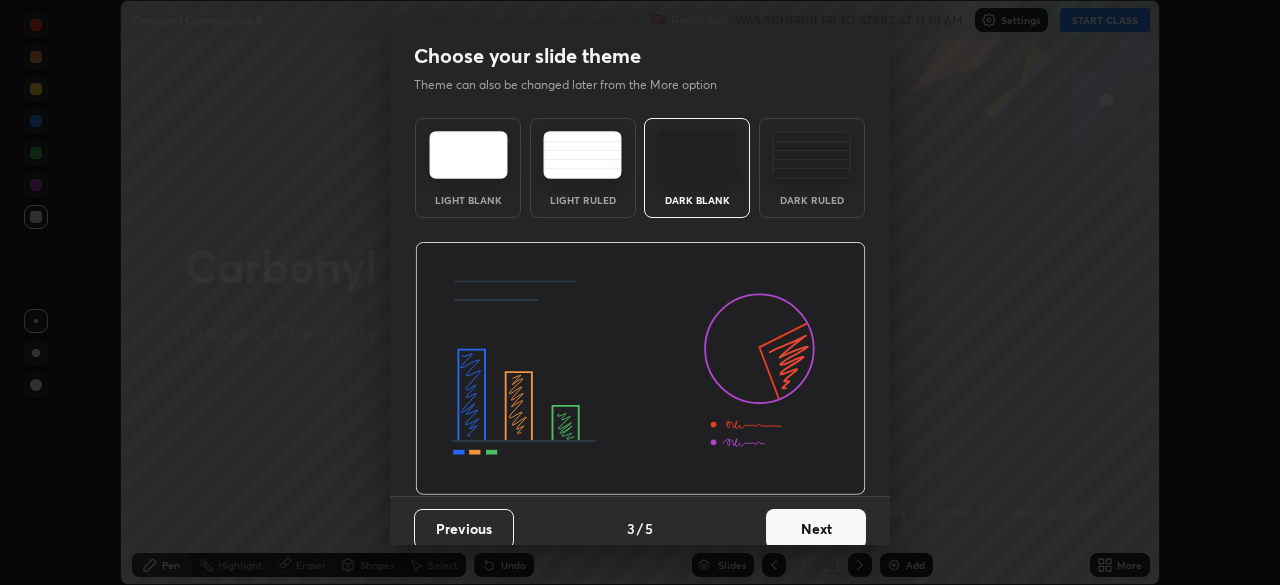 click on "Next" at bounding box center (816, 529) 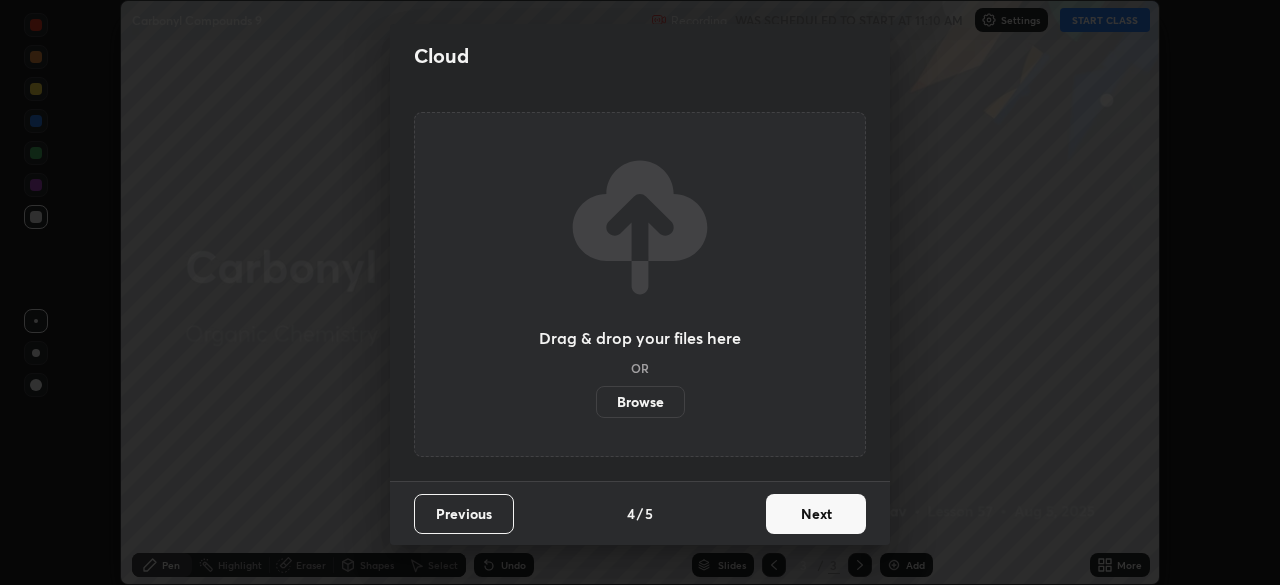 click on "Next" at bounding box center [816, 514] 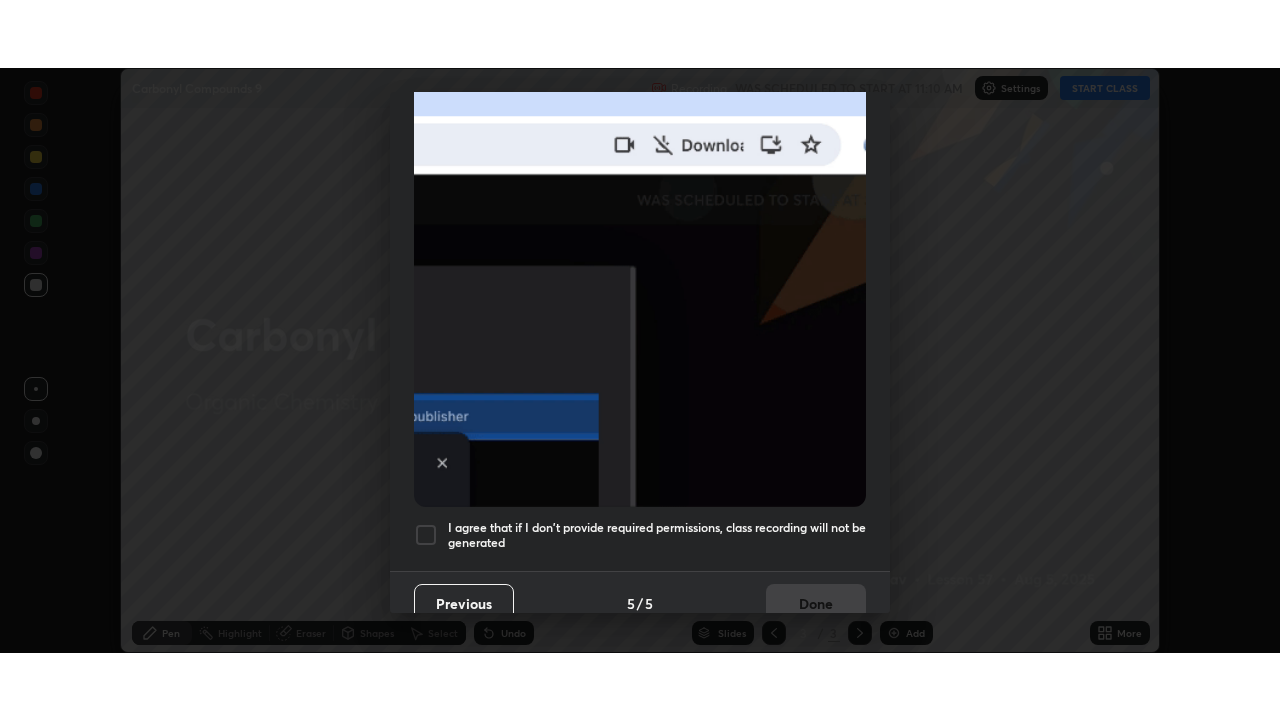 scroll, scrollTop: 479, scrollLeft: 0, axis: vertical 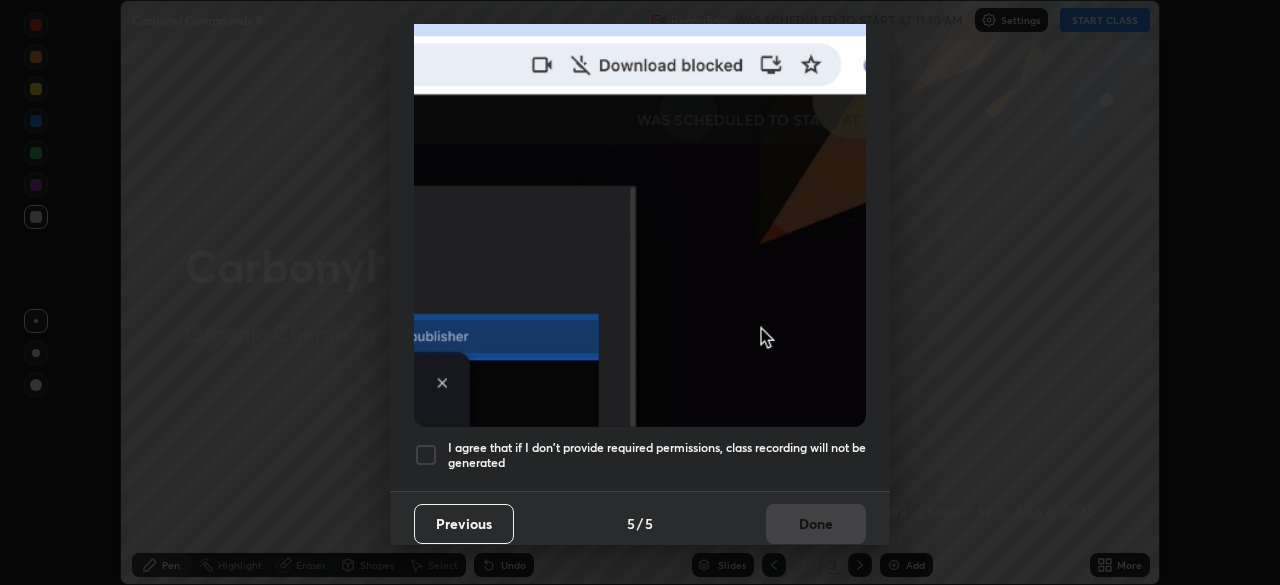click on "I agree that if I don't provide required permissions, class recording will not be generated" at bounding box center (657, 455) 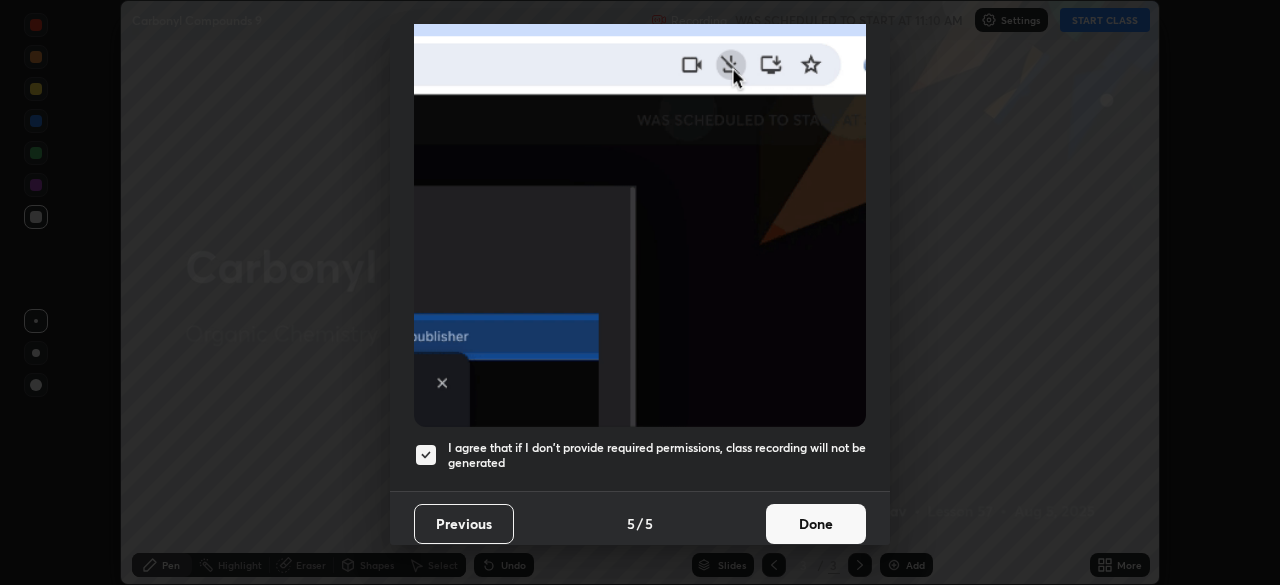 click on "Done" at bounding box center [816, 524] 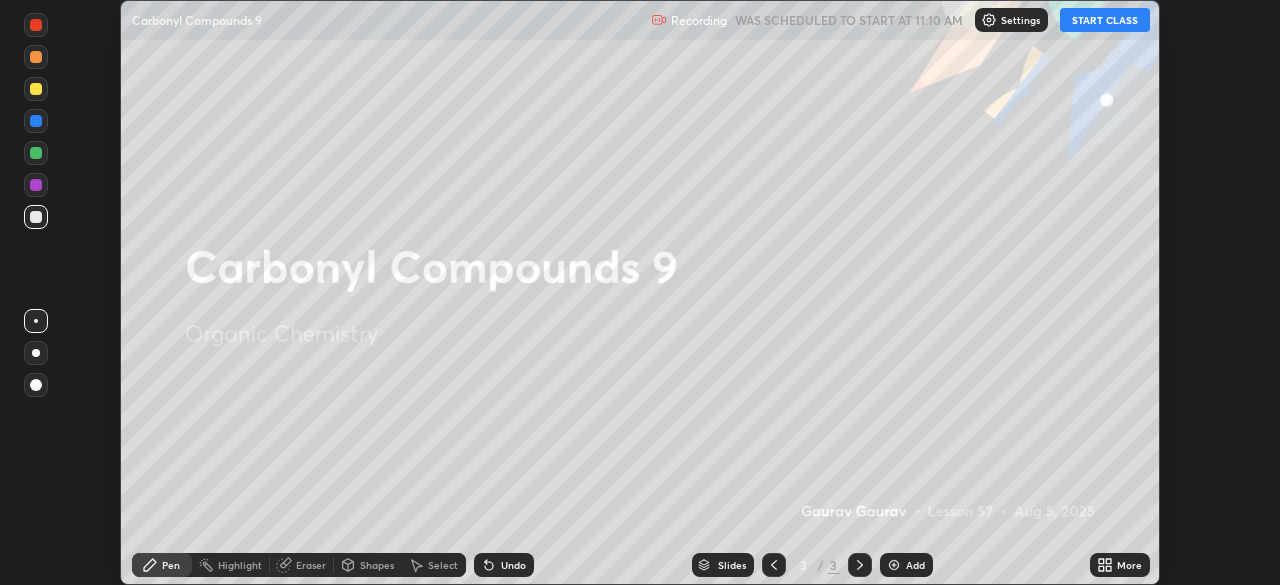 click on "START CLASS" at bounding box center (1105, 20) 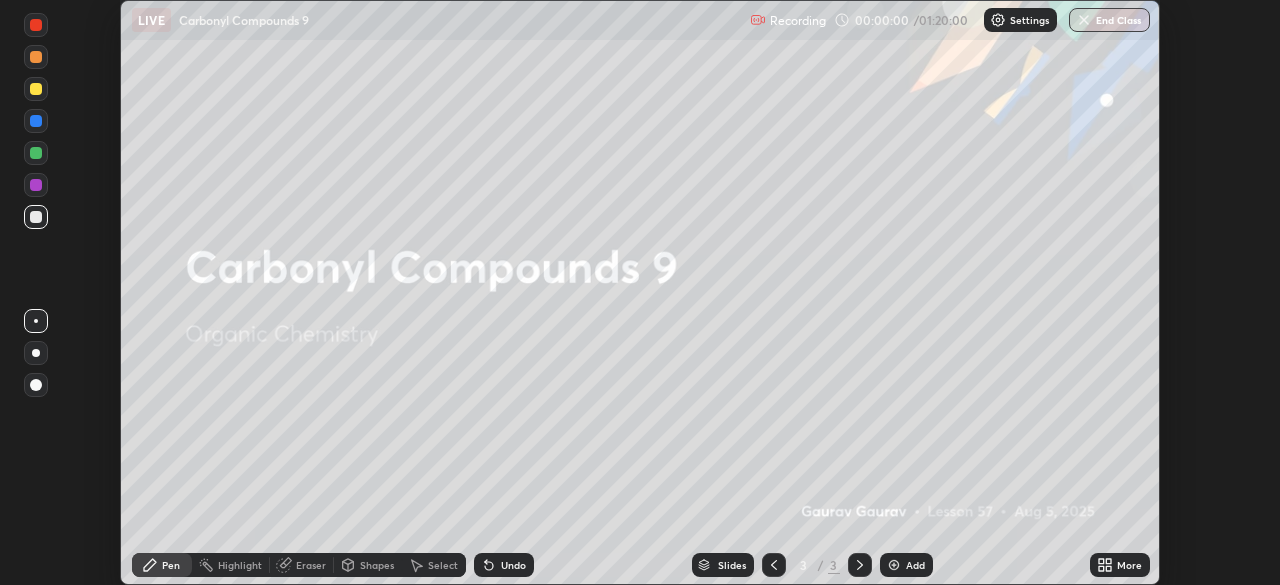 click at bounding box center (894, 565) 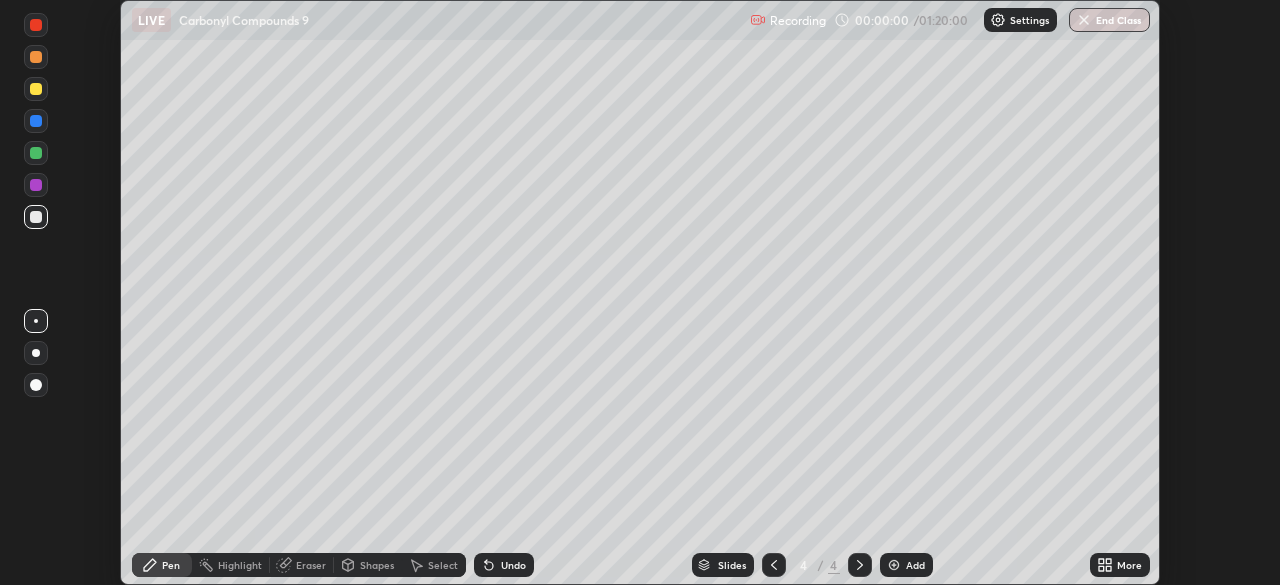 click 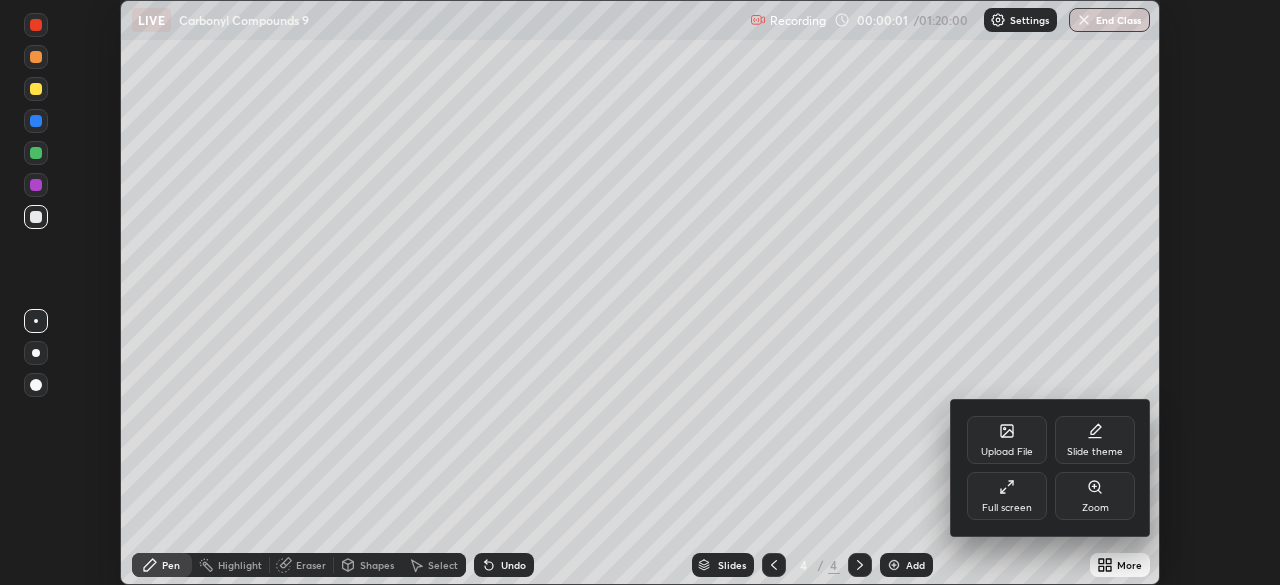 click 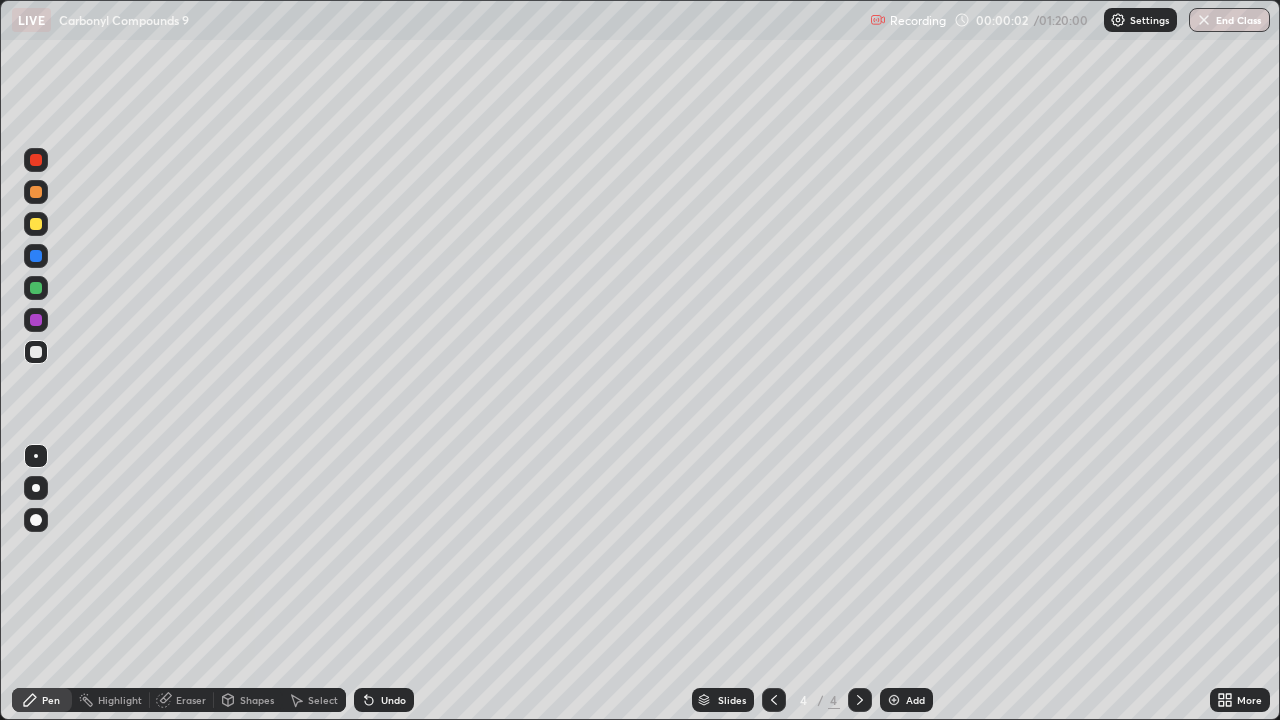 scroll, scrollTop: 99280, scrollLeft: 98720, axis: both 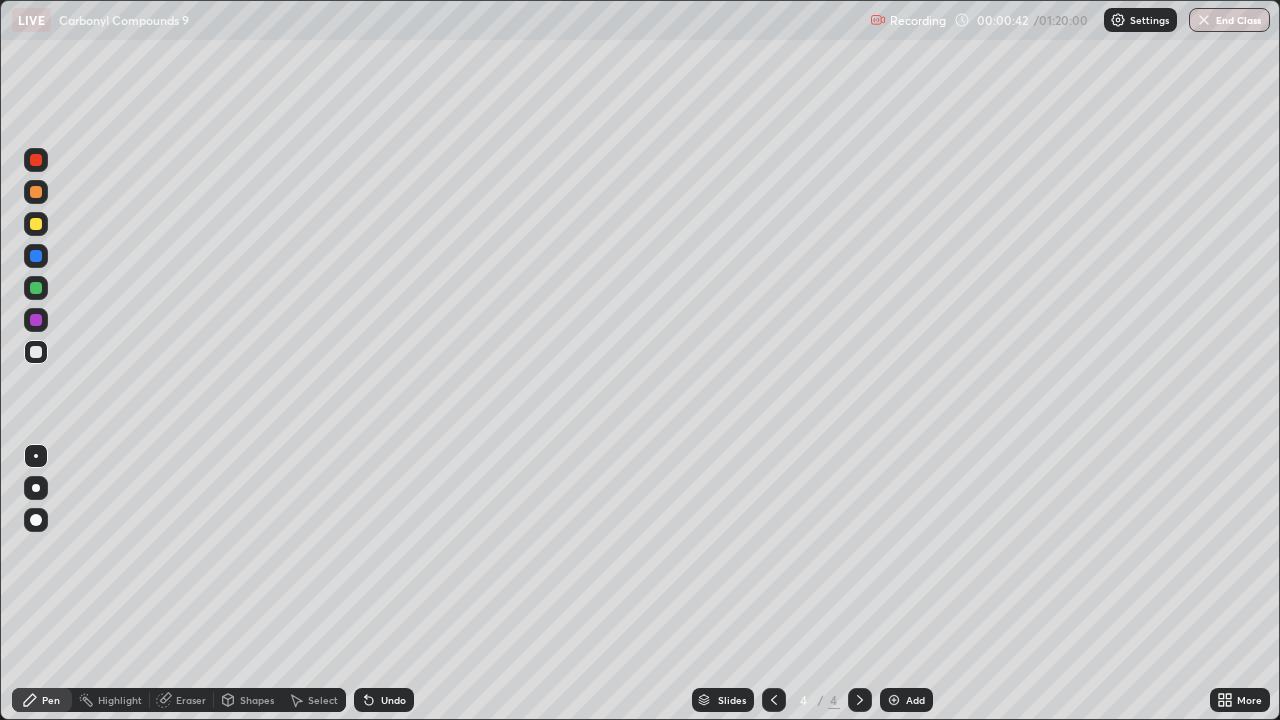 click at bounding box center [36, 224] 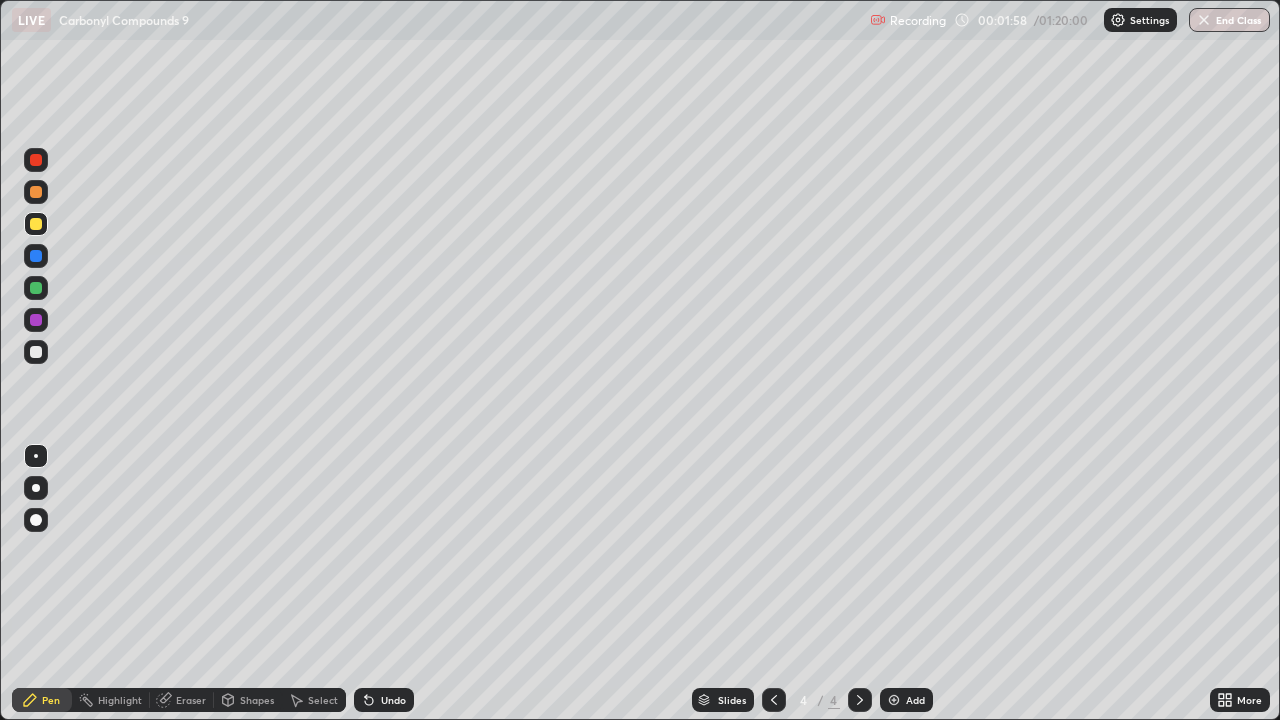 click at bounding box center [36, 352] 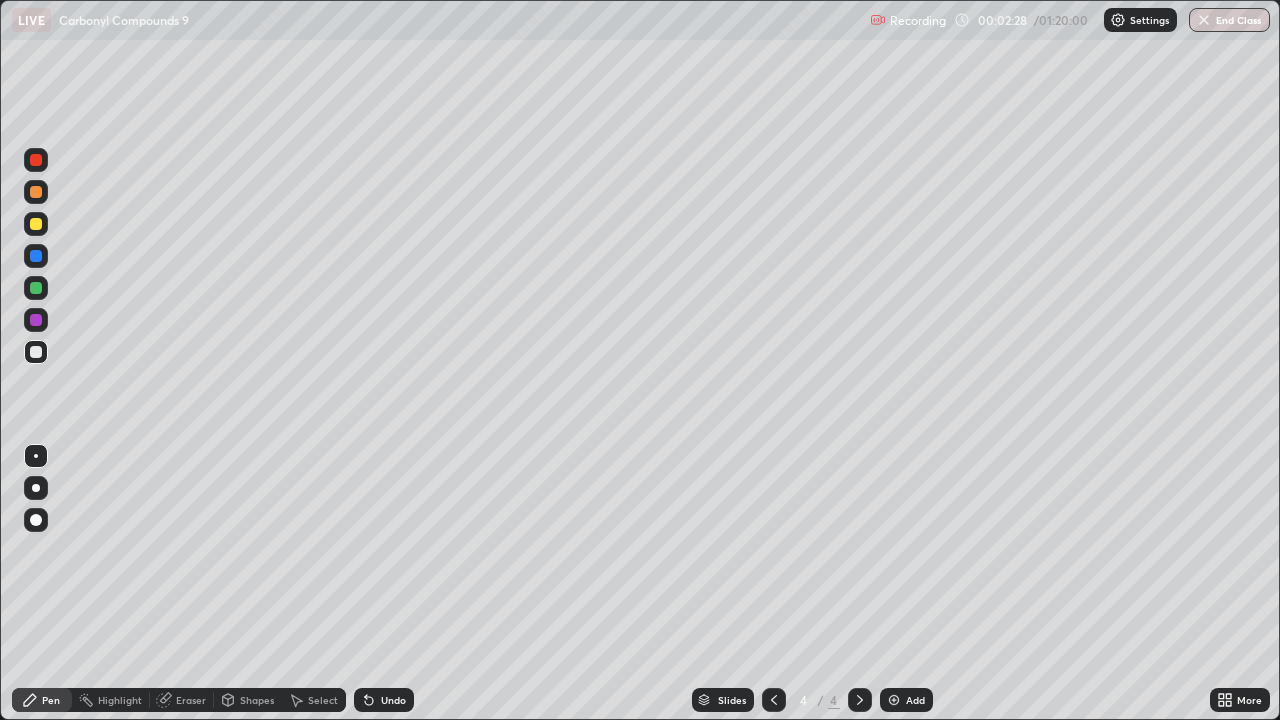 click on "Eraser" at bounding box center (191, 700) 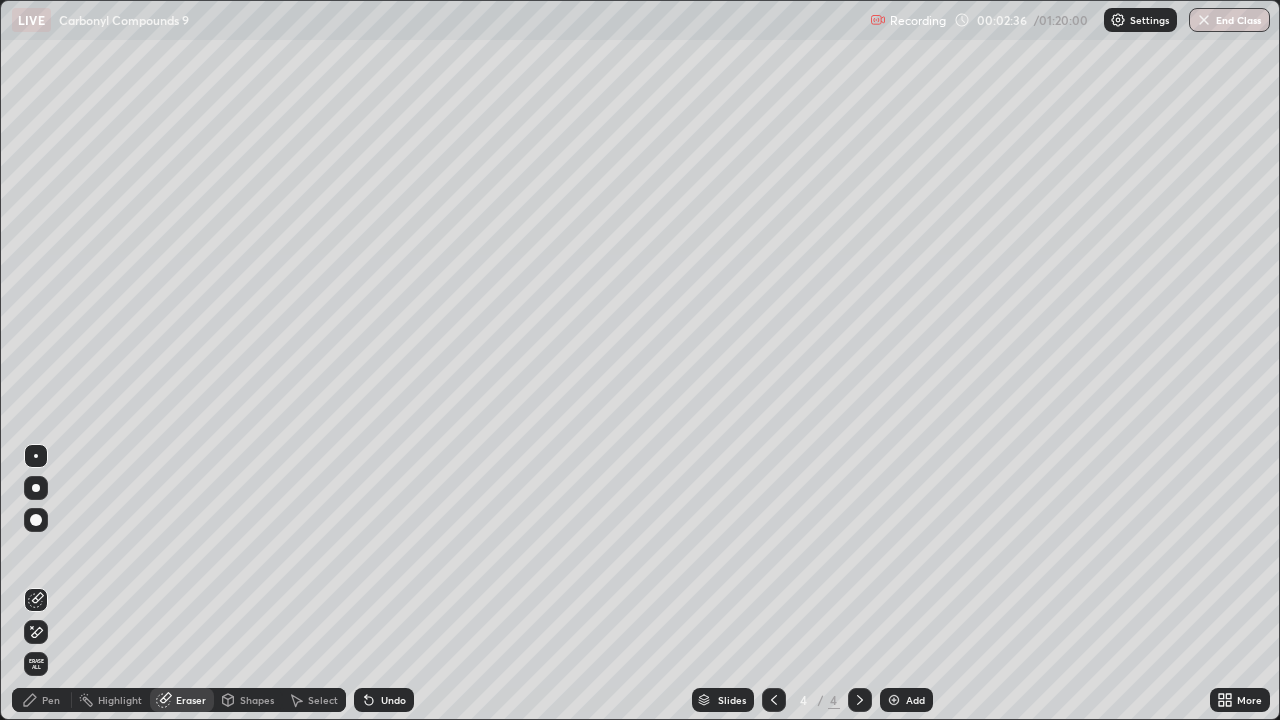 click on "Pen" at bounding box center (51, 700) 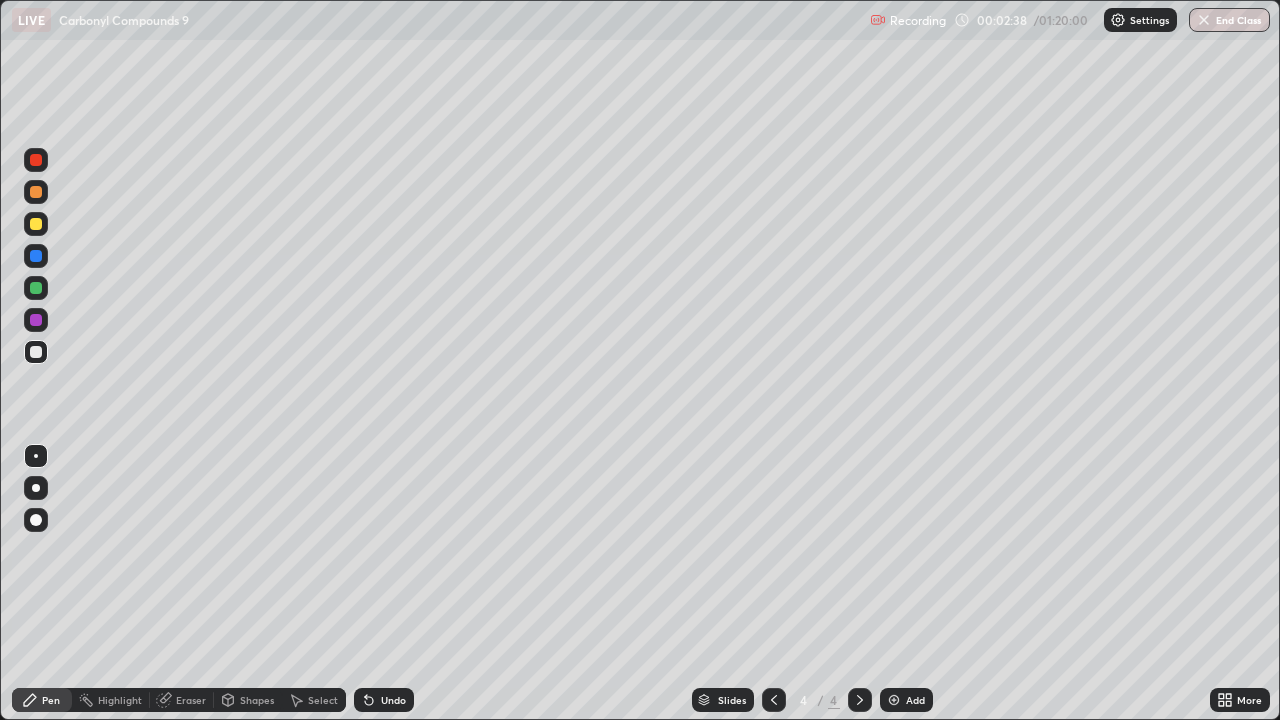 click at bounding box center (36, 224) 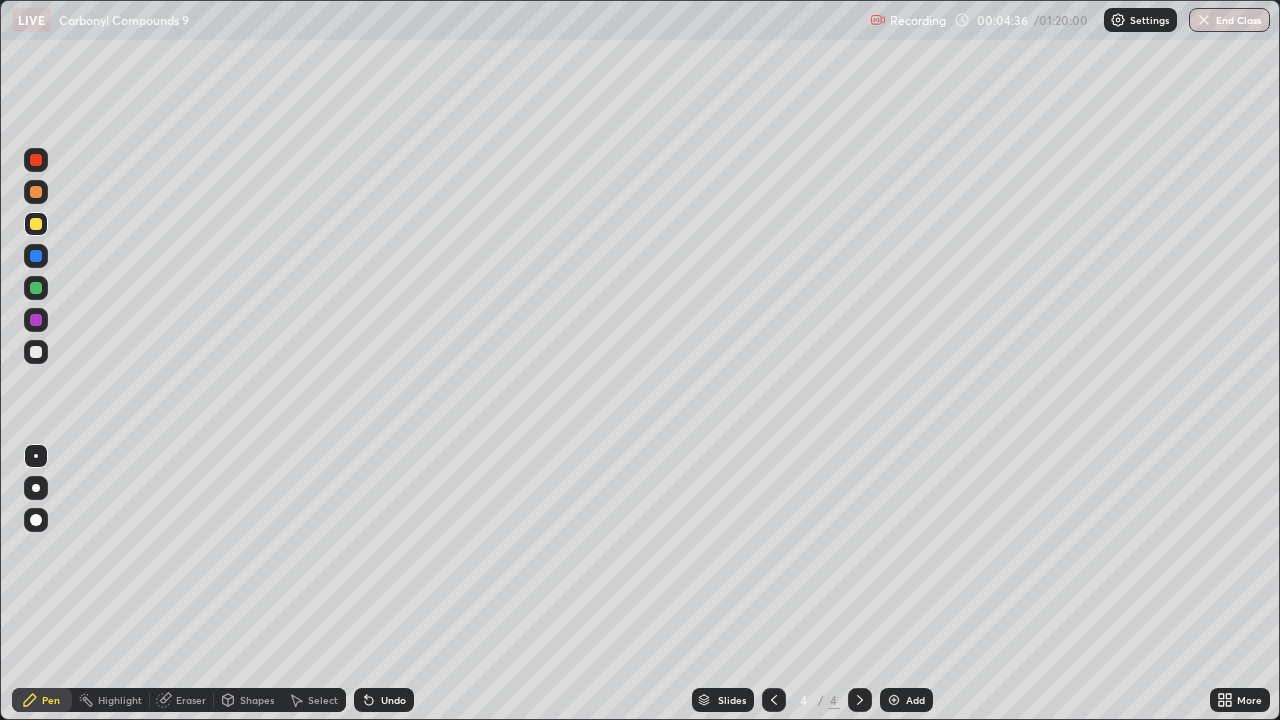 click at bounding box center [36, 352] 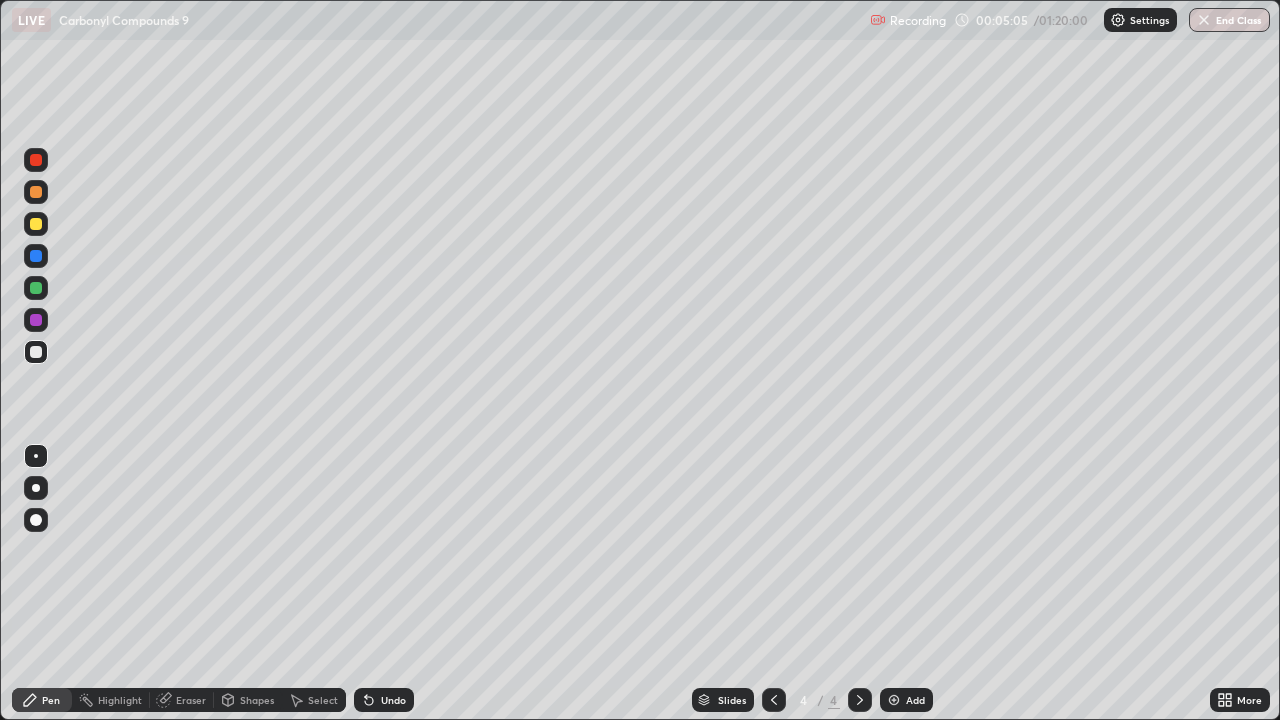 click at bounding box center [36, 352] 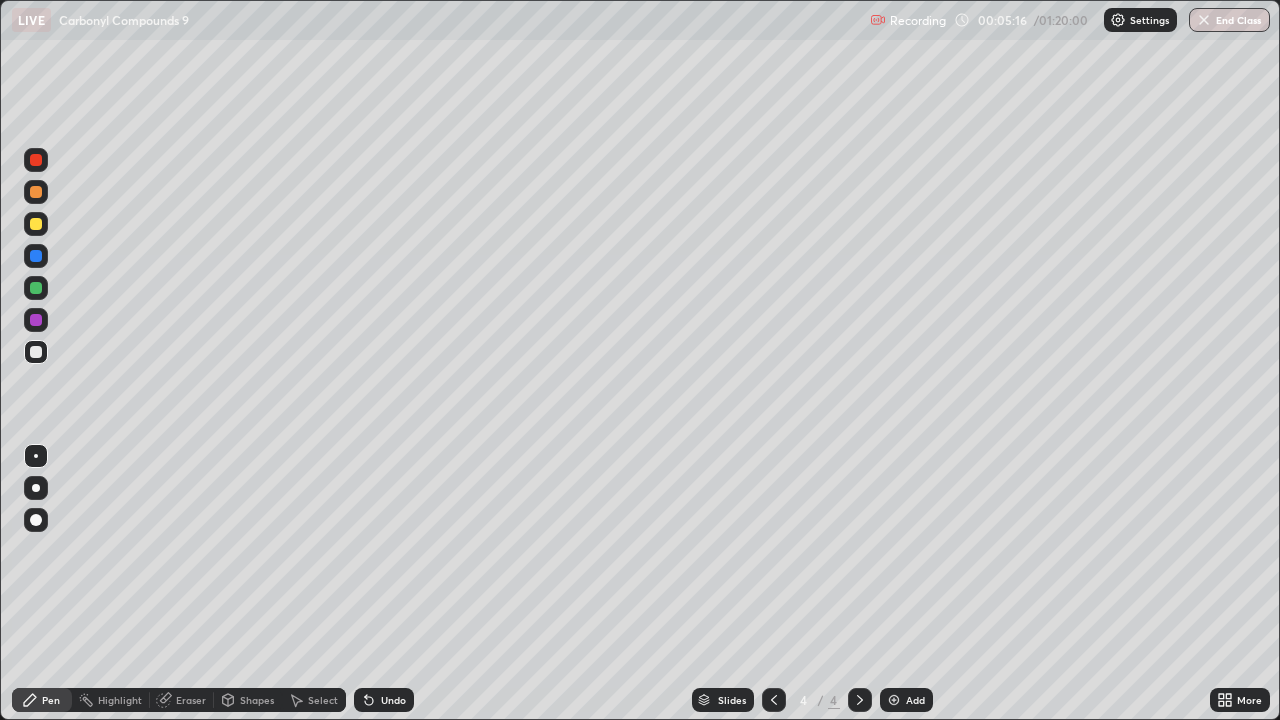 click at bounding box center [894, 700] 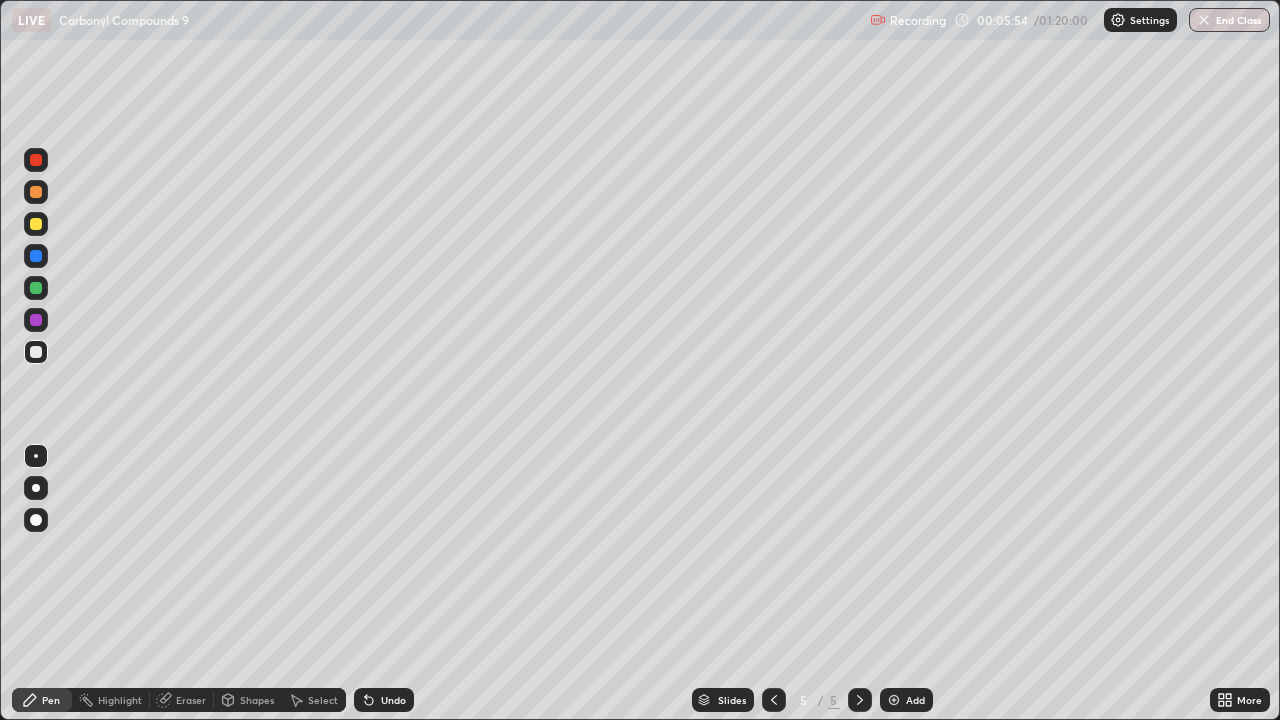 click at bounding box center [36, 224] 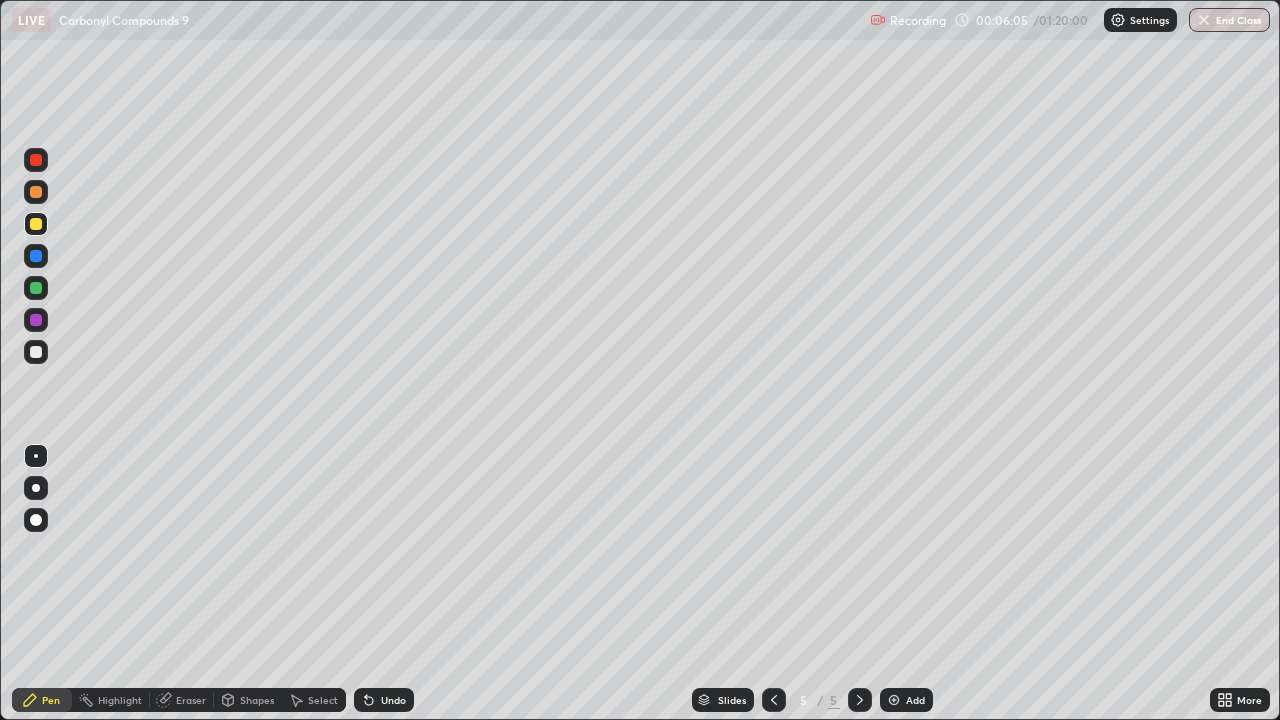 click 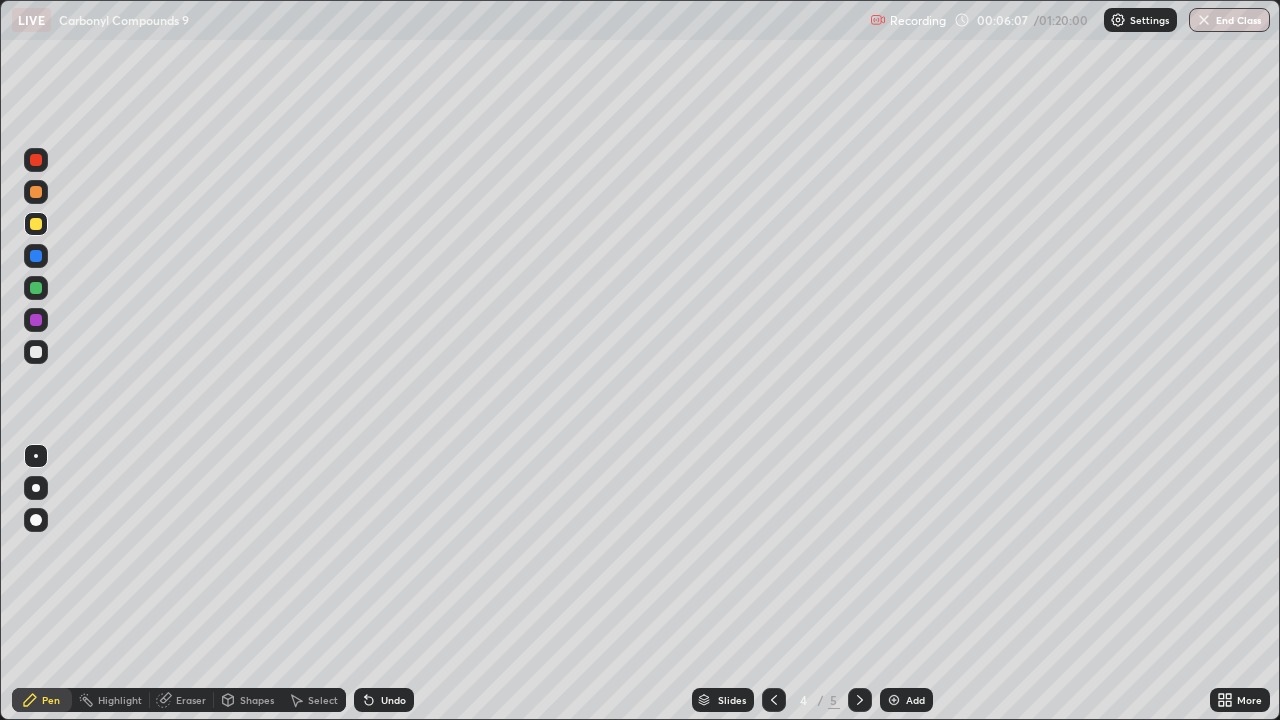 click 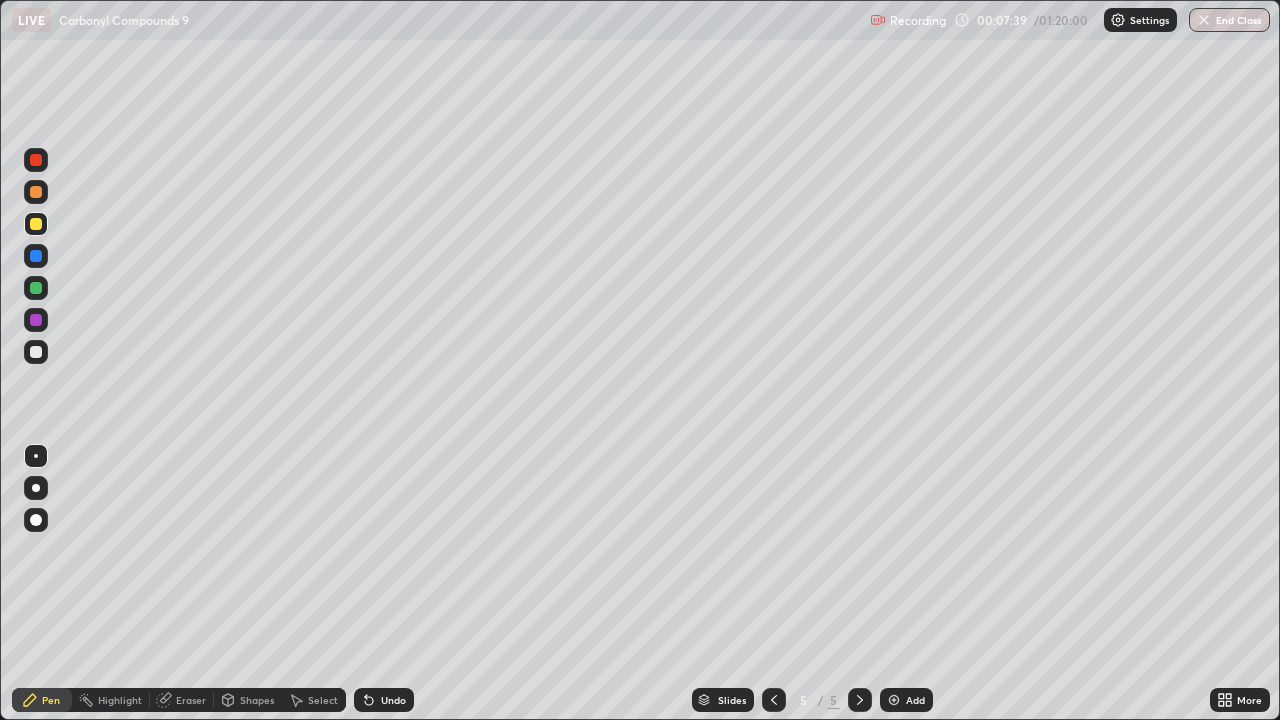 click at bounding box center (36, 352) 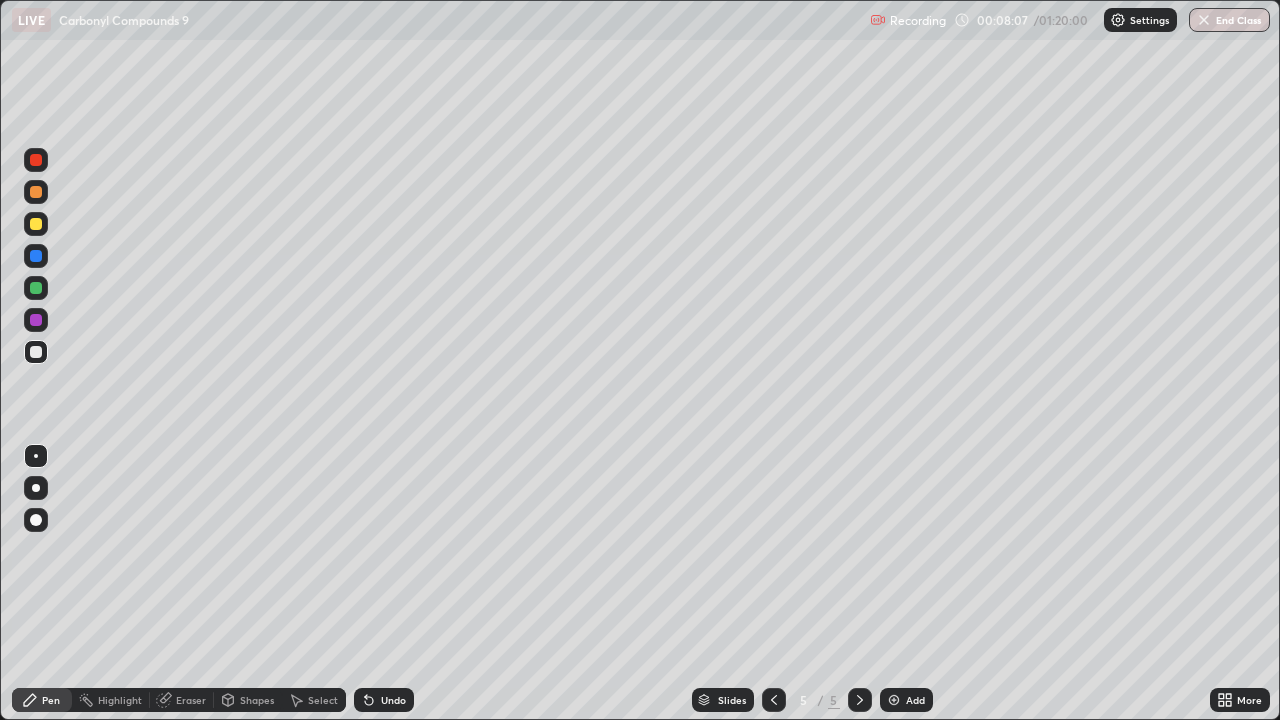 click at bounding box center [36, 224] 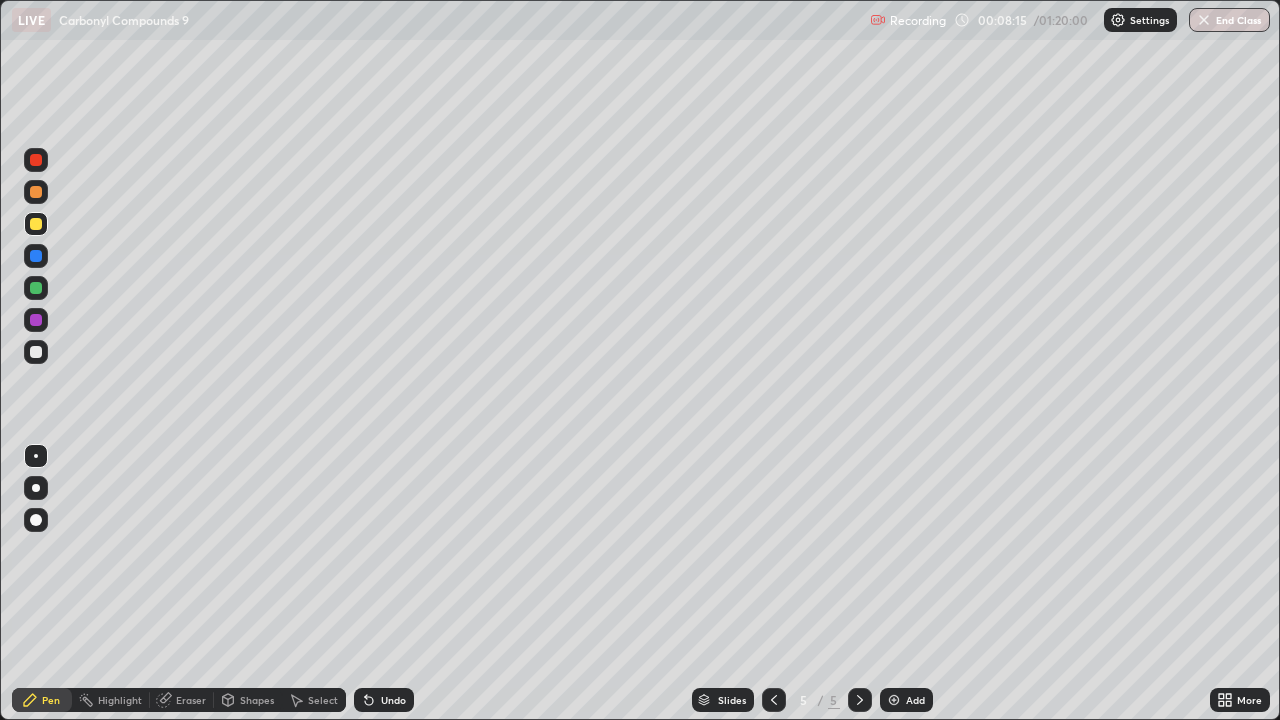 click at bounding box center (894, 700) 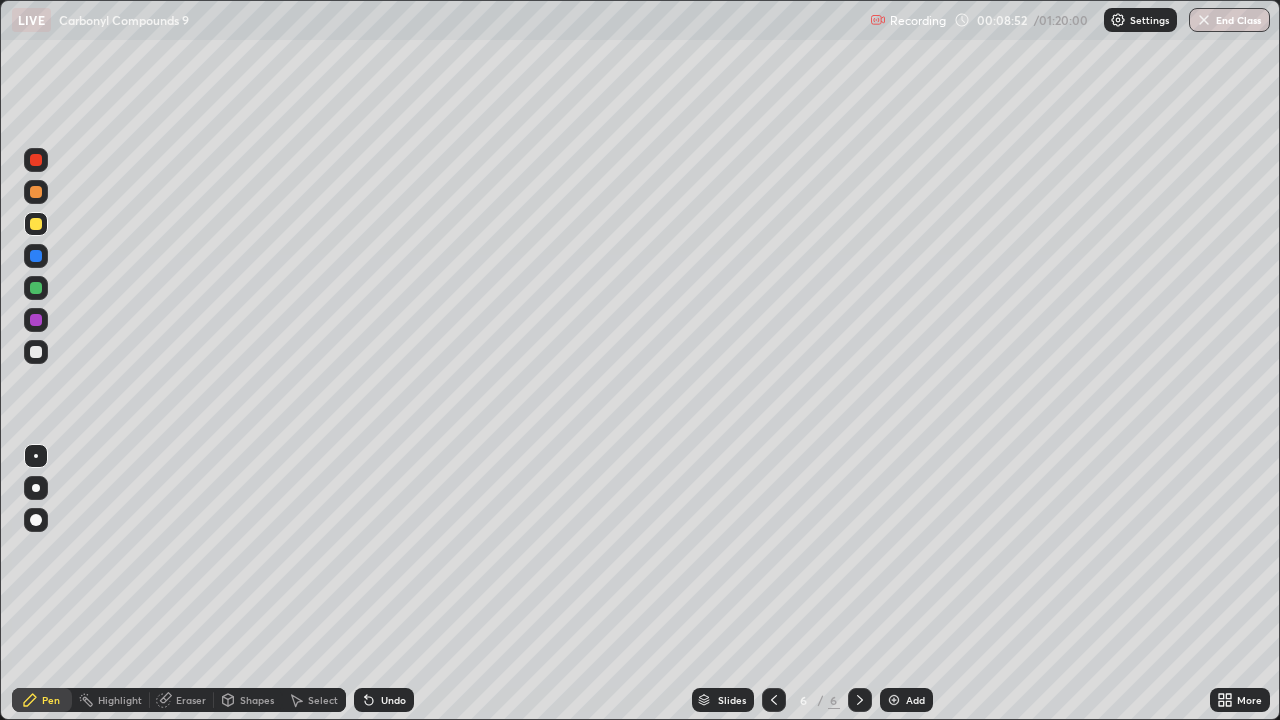 click at bounding box center [36, 352] 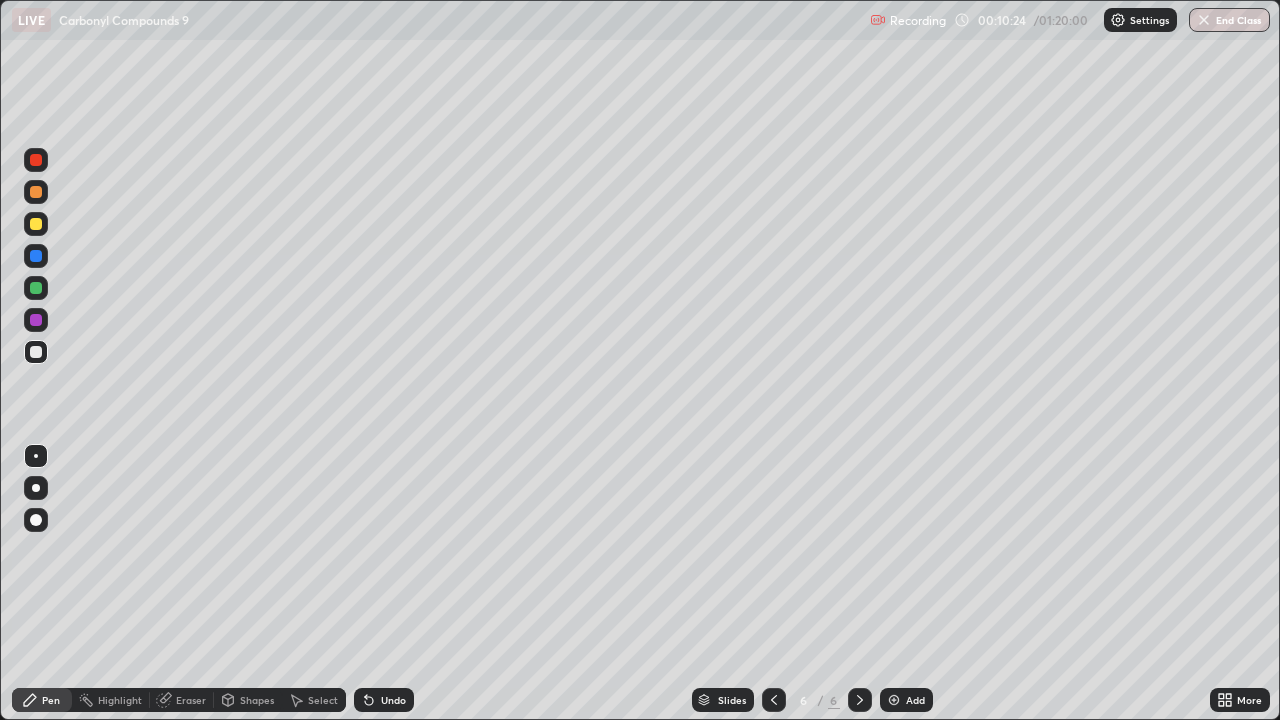click at bounding box center [36, 224] 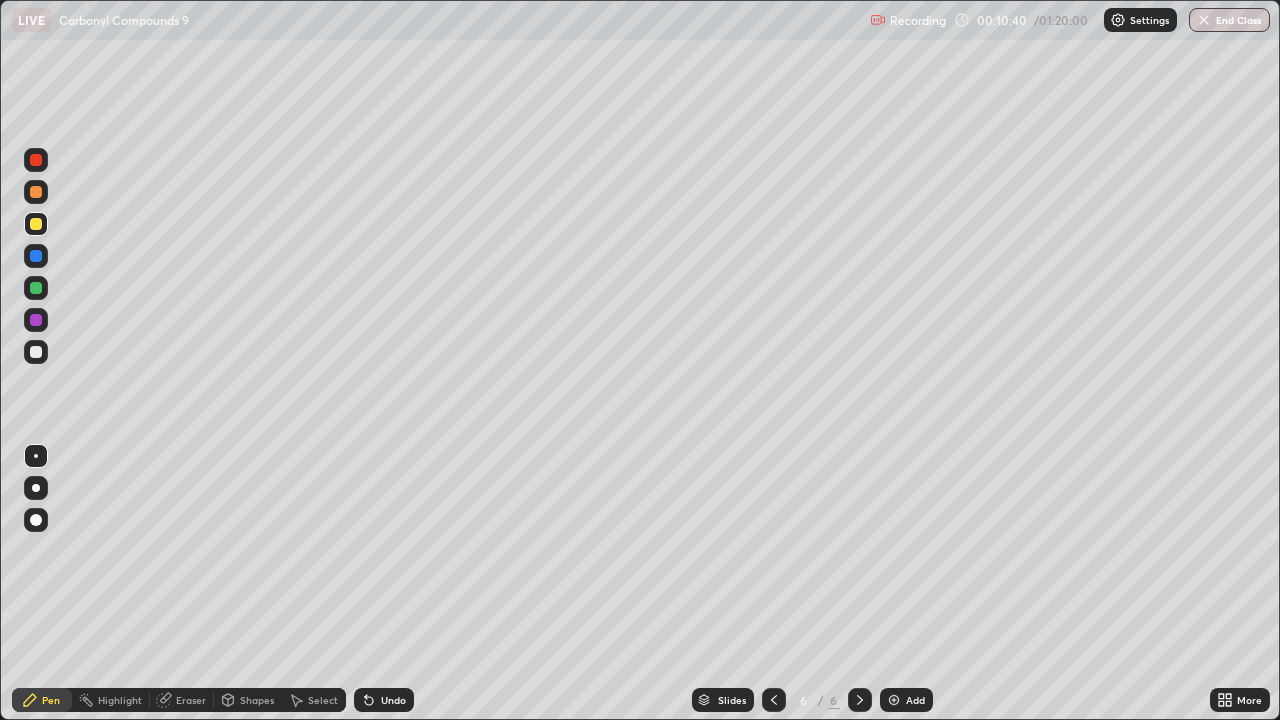 click at bounding box center (894, 700) 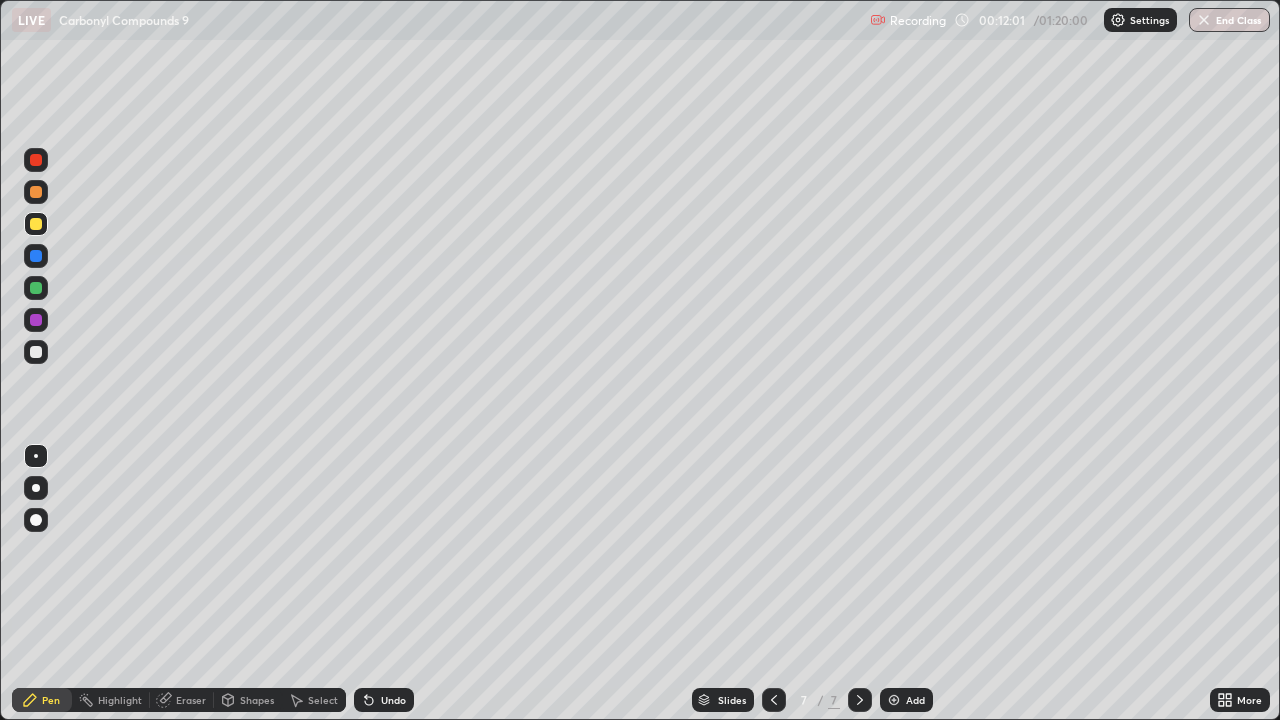 click at bounding box center (36, 352) 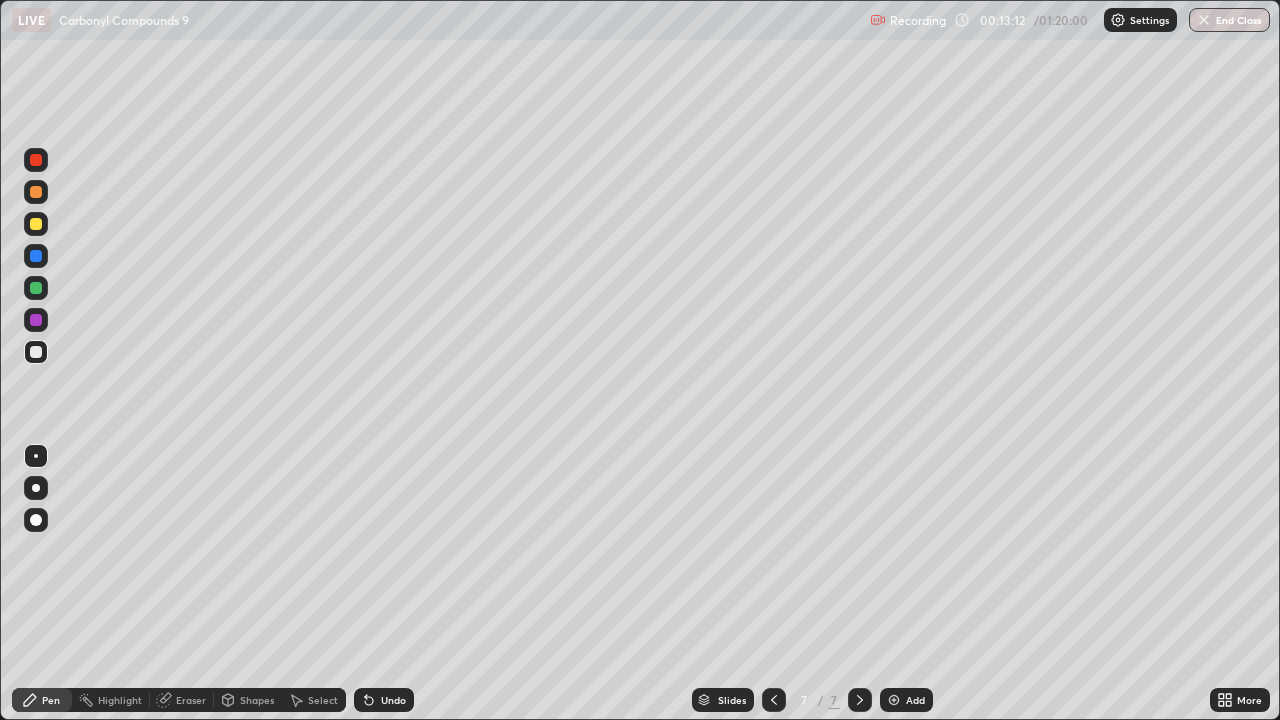 click at bounding box center (36, 224) 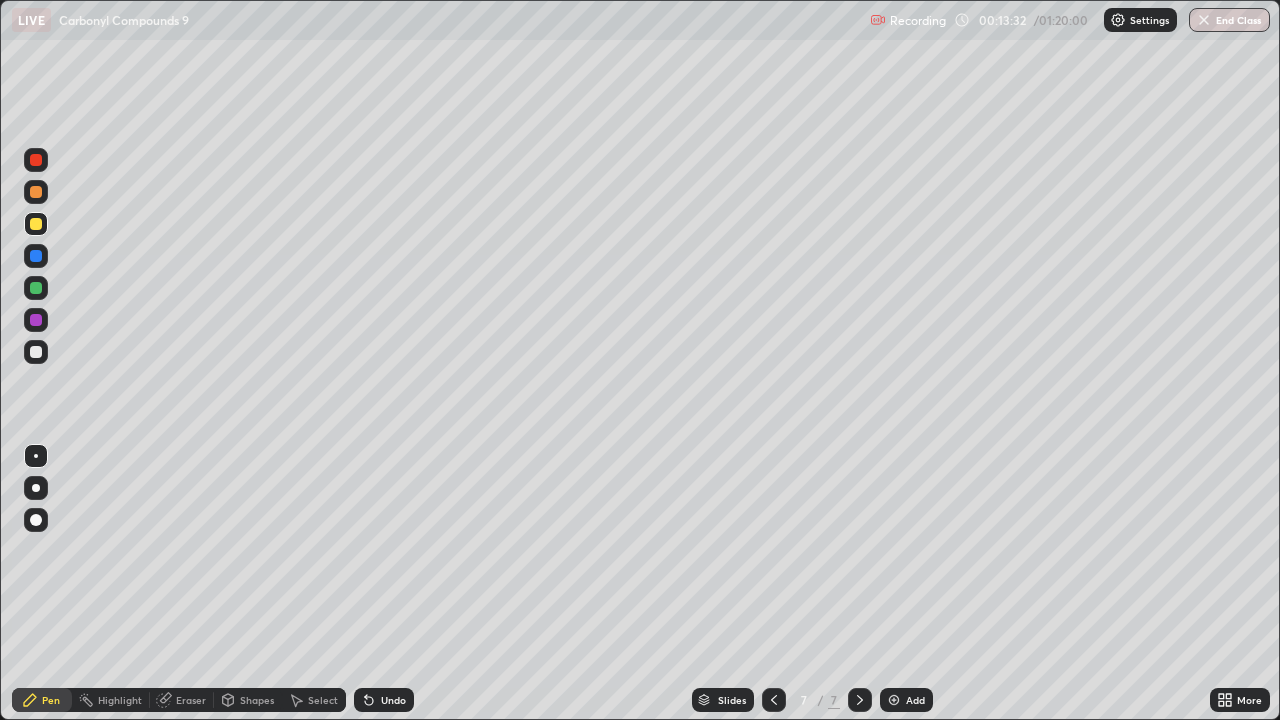 click at bounding box center [36, 352] 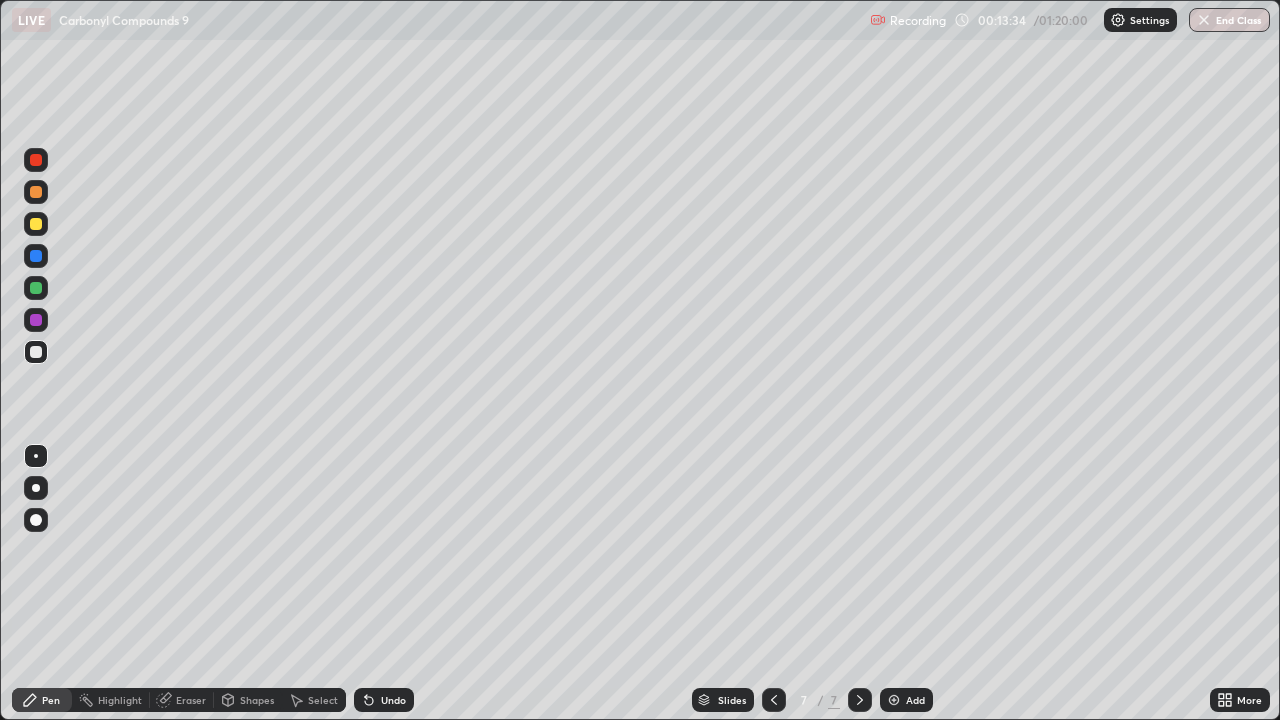click at bounding box center (894, 700) 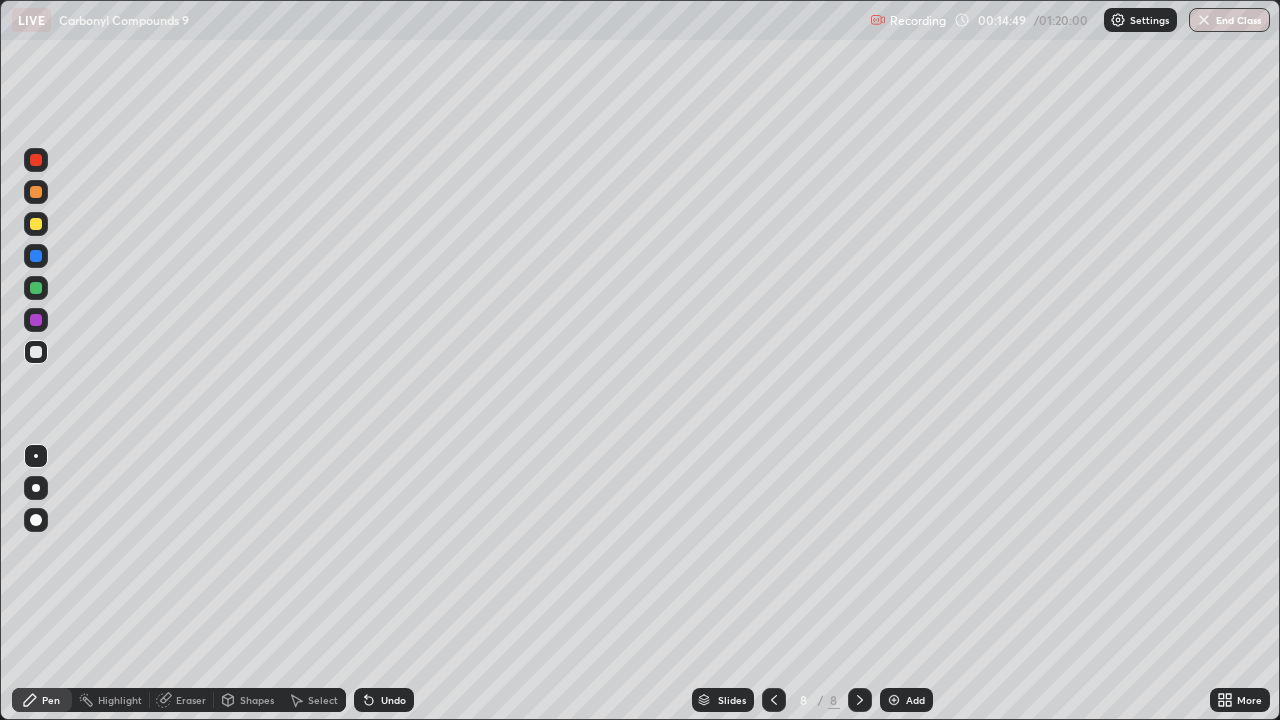 click on "Eraser" at bounding box center [191, 700] 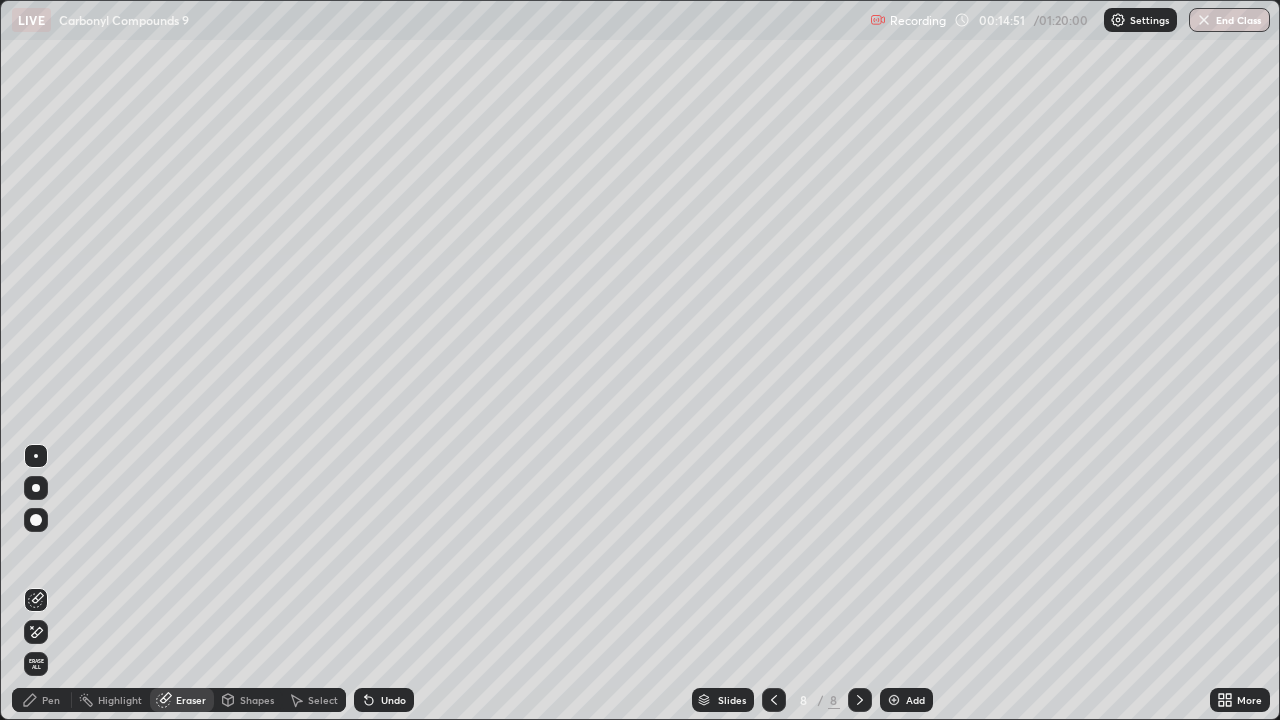 click on "Pen" at bounding box center (51, 700) 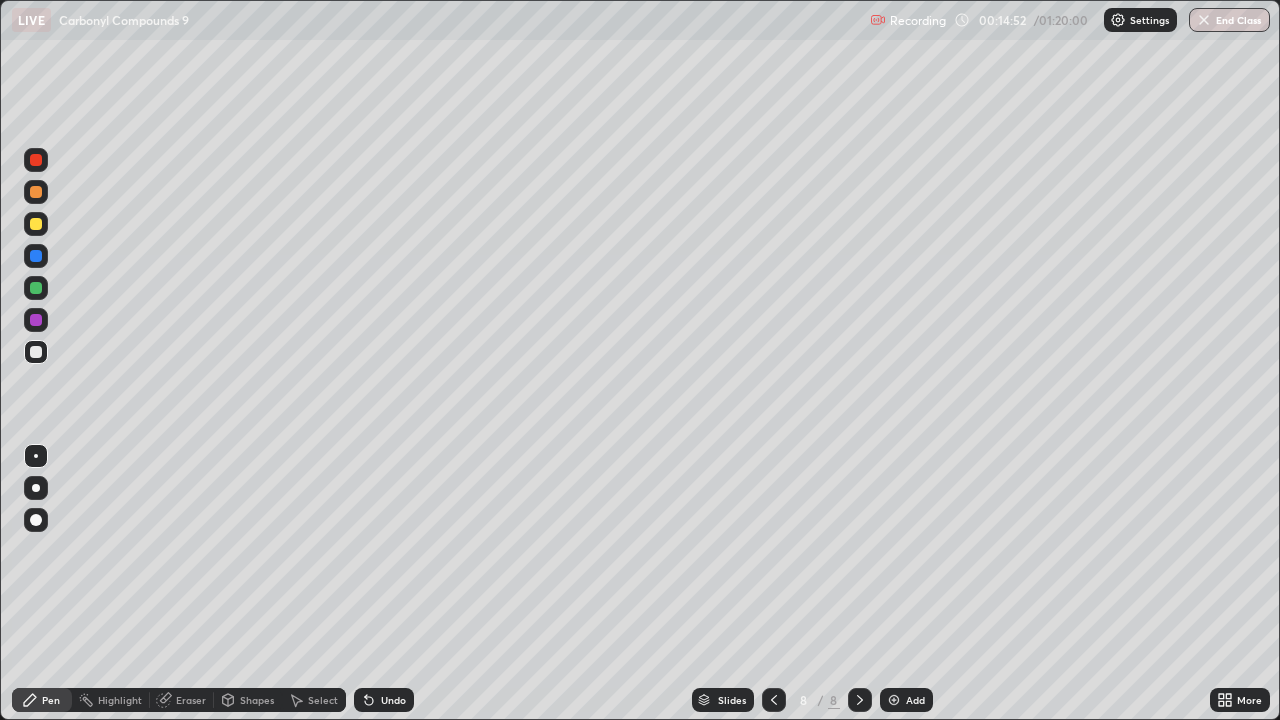 click at bounding box center [36, 224] 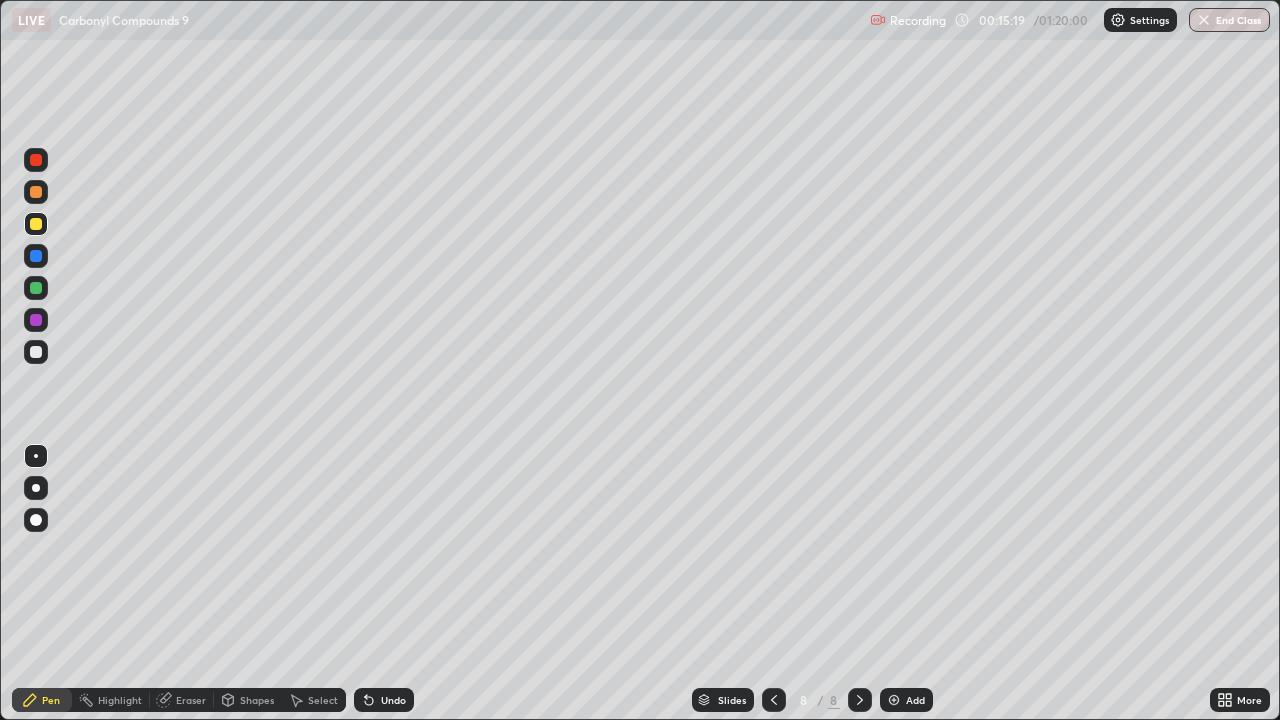 click 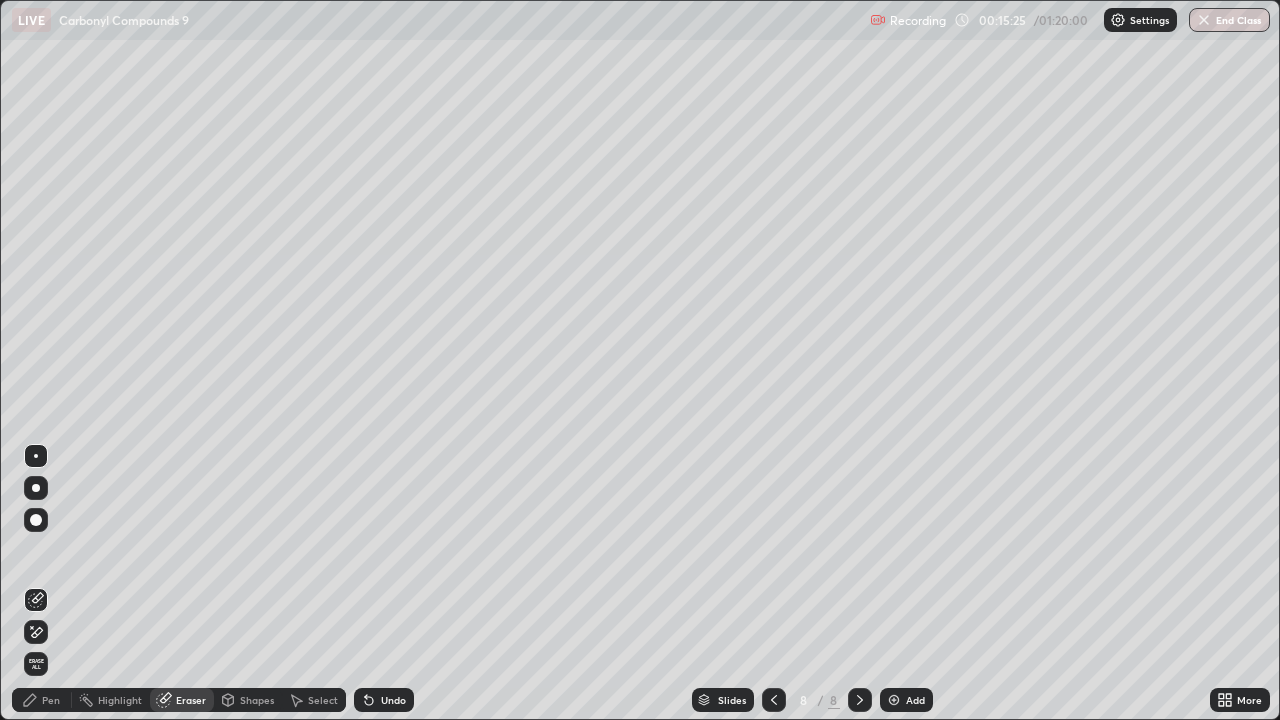 click on "Pen" at bounding box center [51, 700] 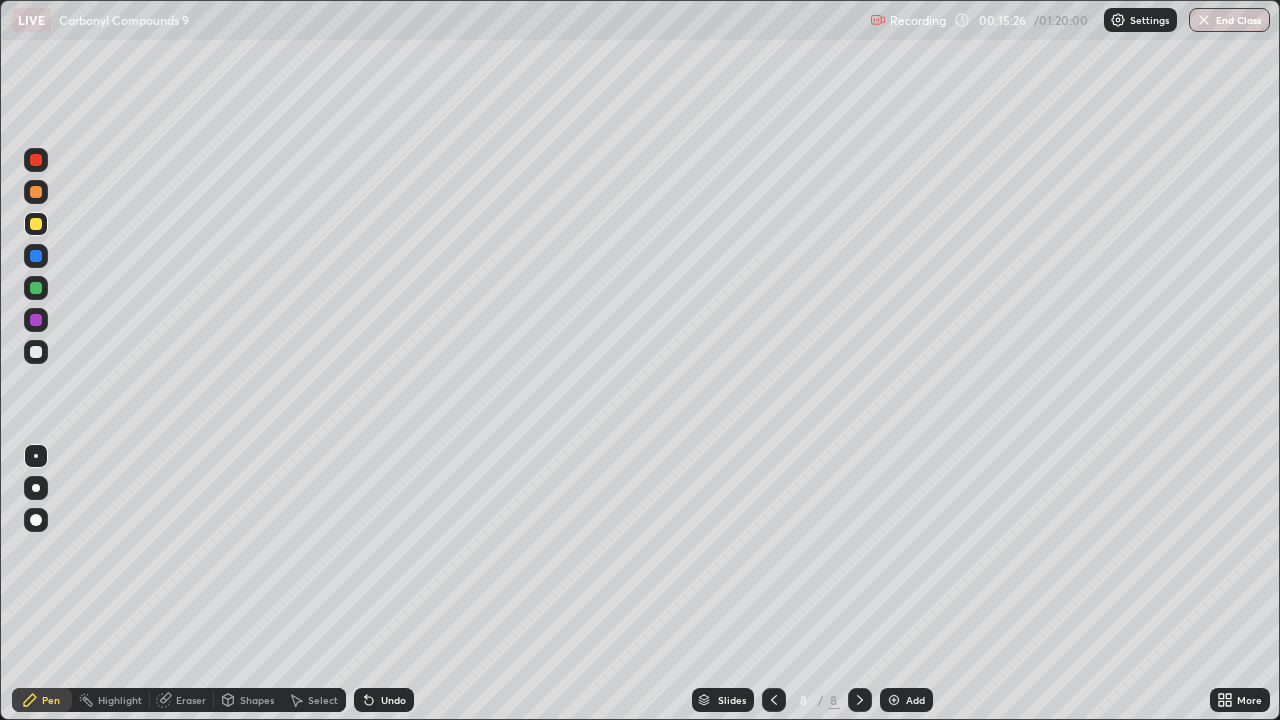 click at bounding box center [36, 352] 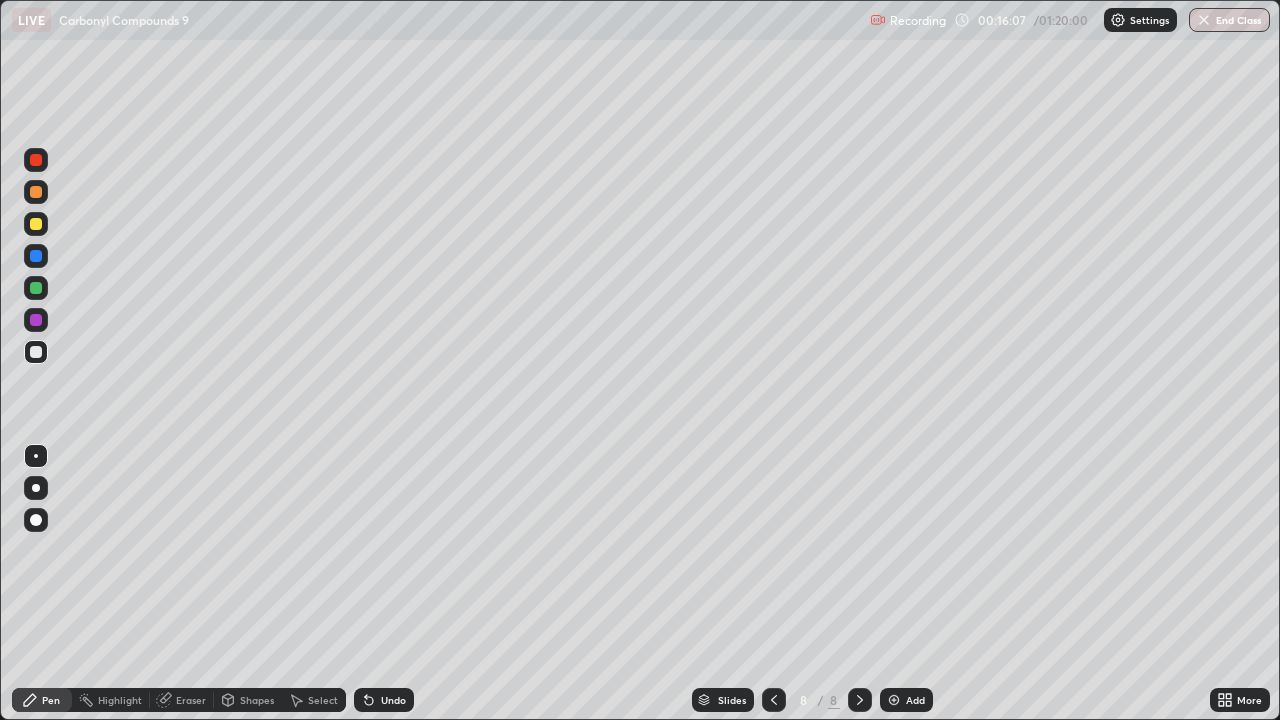 click at bounding box center [36, 224] 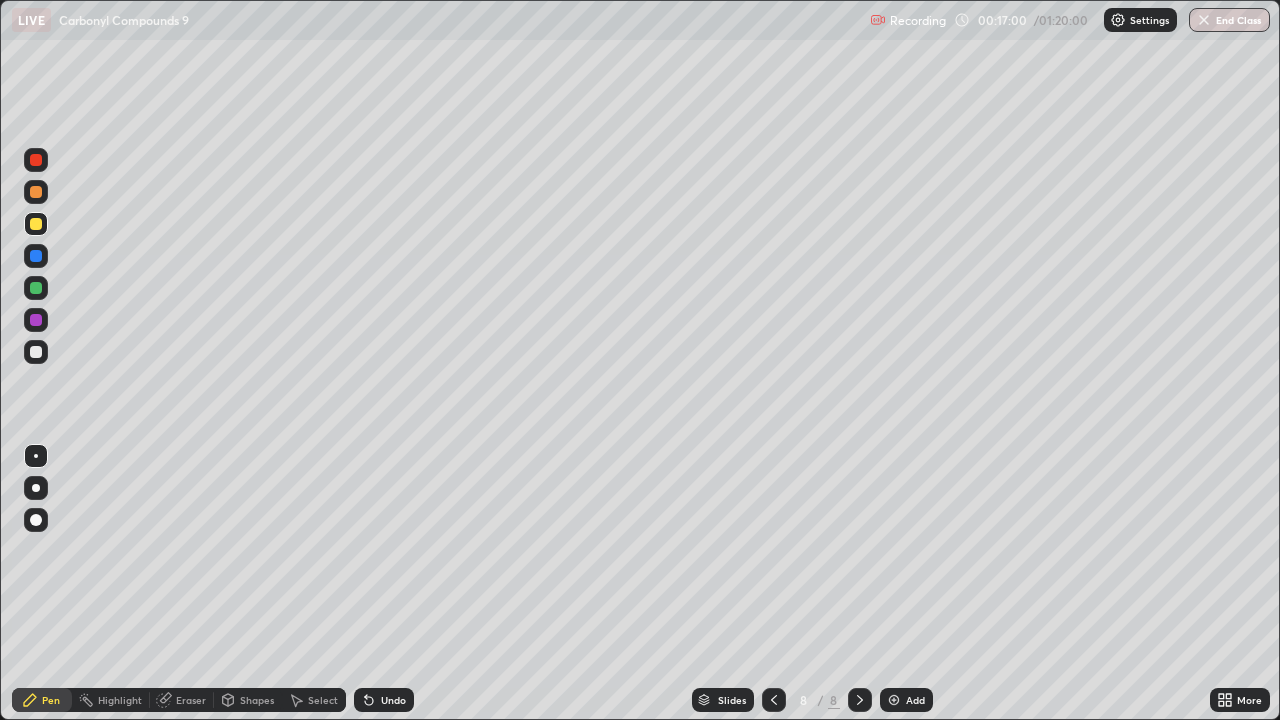 click at bounding box center [36, 352] 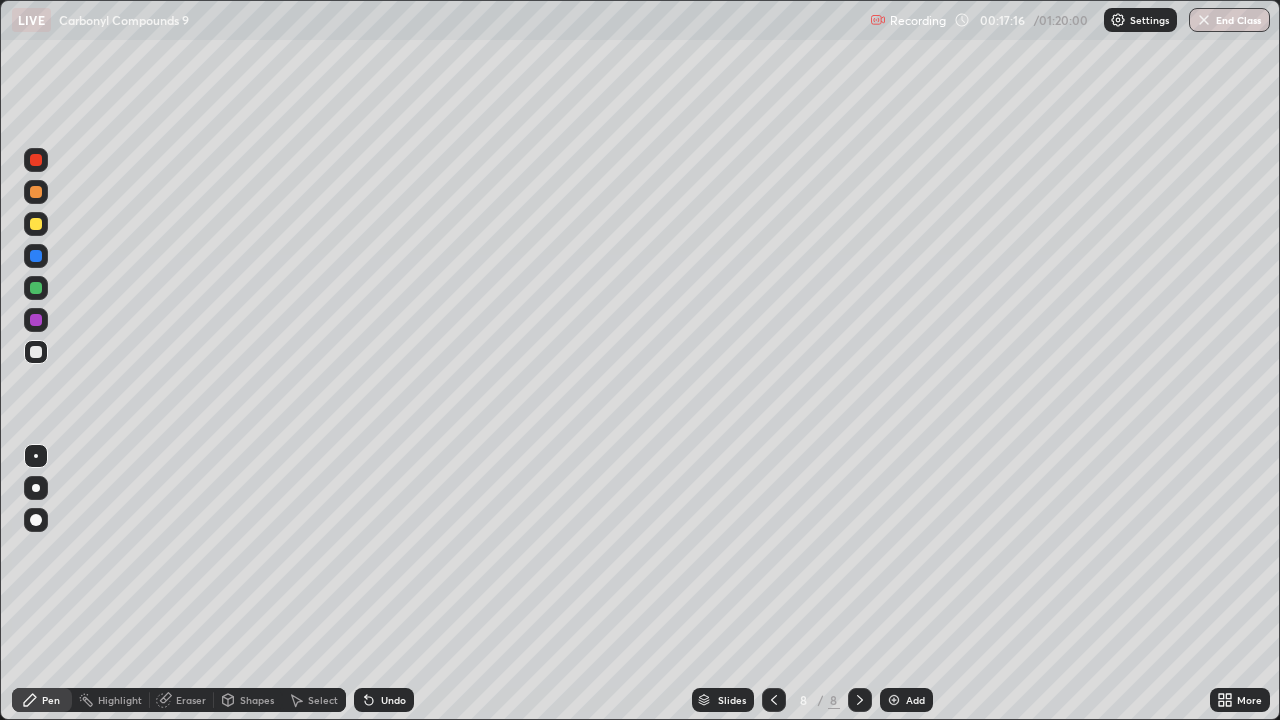 click at bounding box center (36, 224) 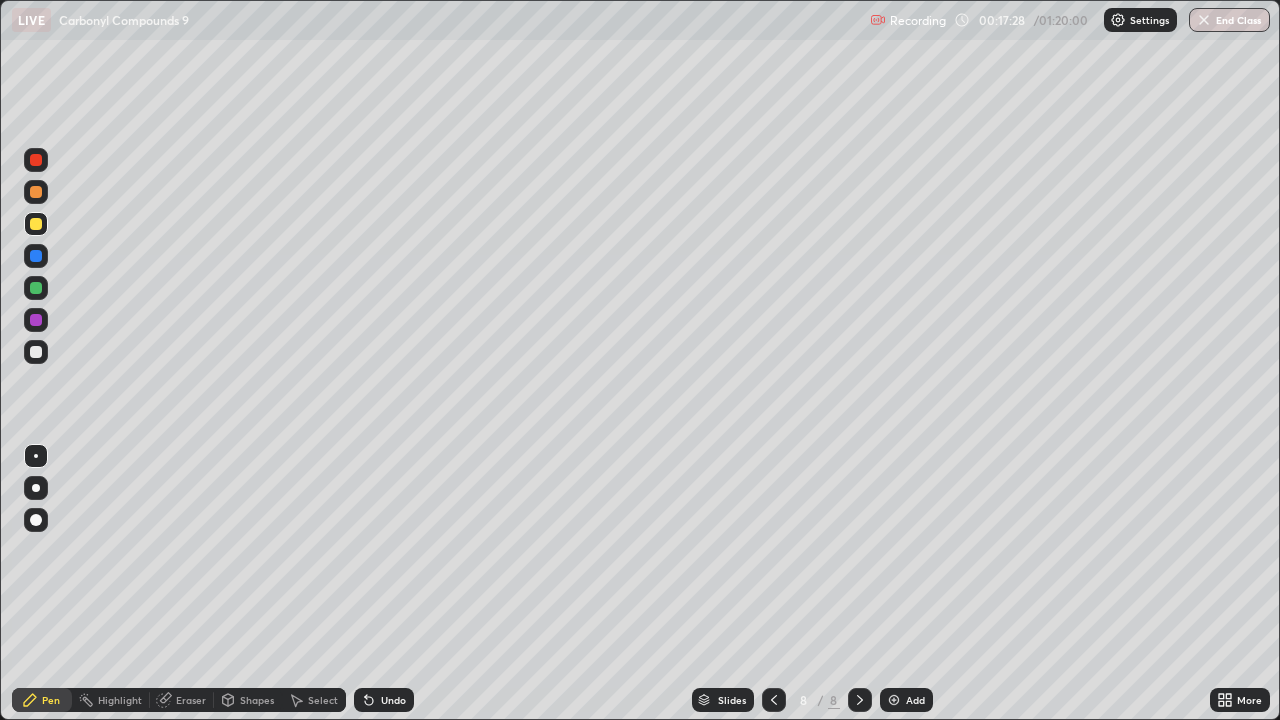 click on "Add" at bounding box center [915, 700] 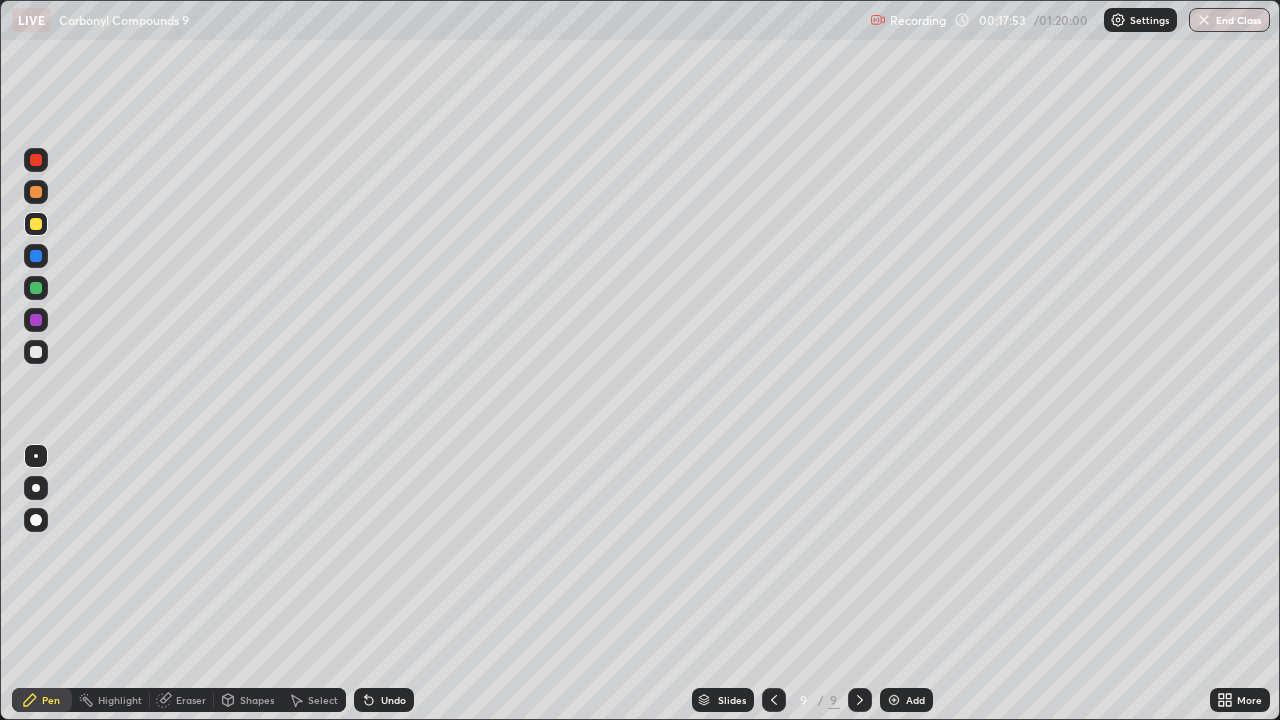 click at bounding box center (36, 352) 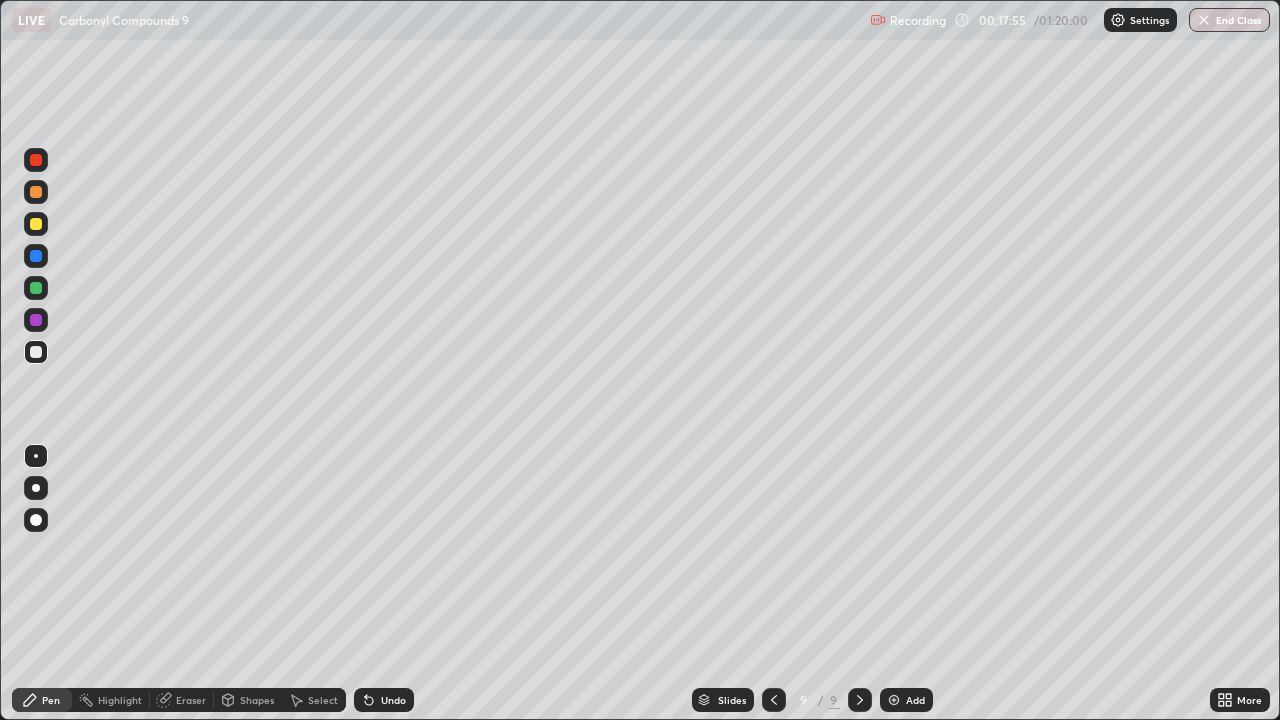 click at bounding box center (36, 224) 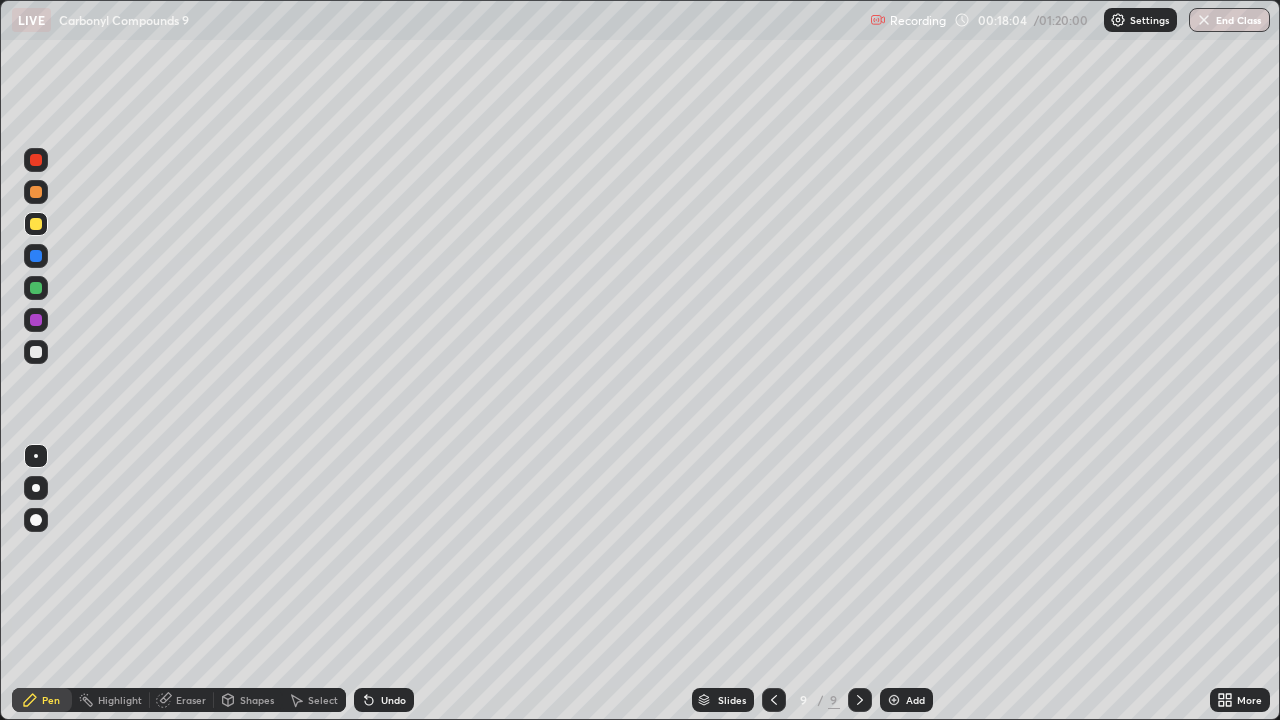 click at bounding box center [36, 352] 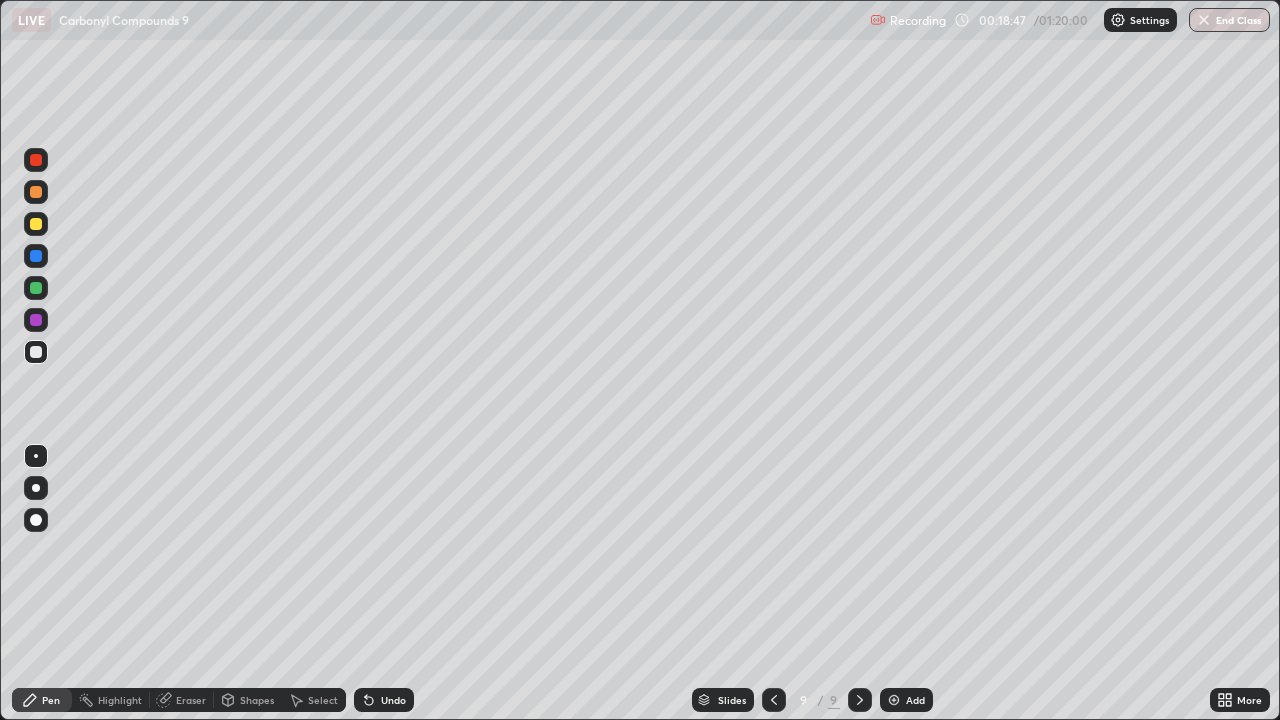 click at bounding box center [36, 224] 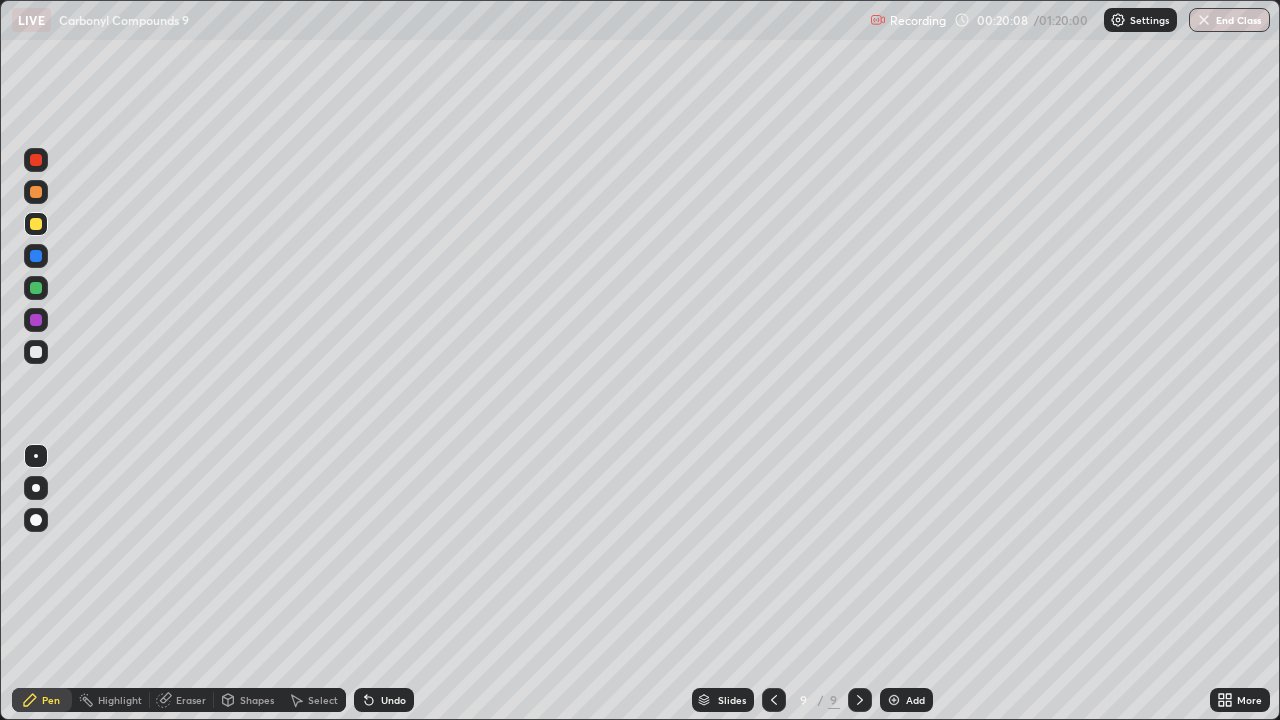click at bounding box center [36, 352] 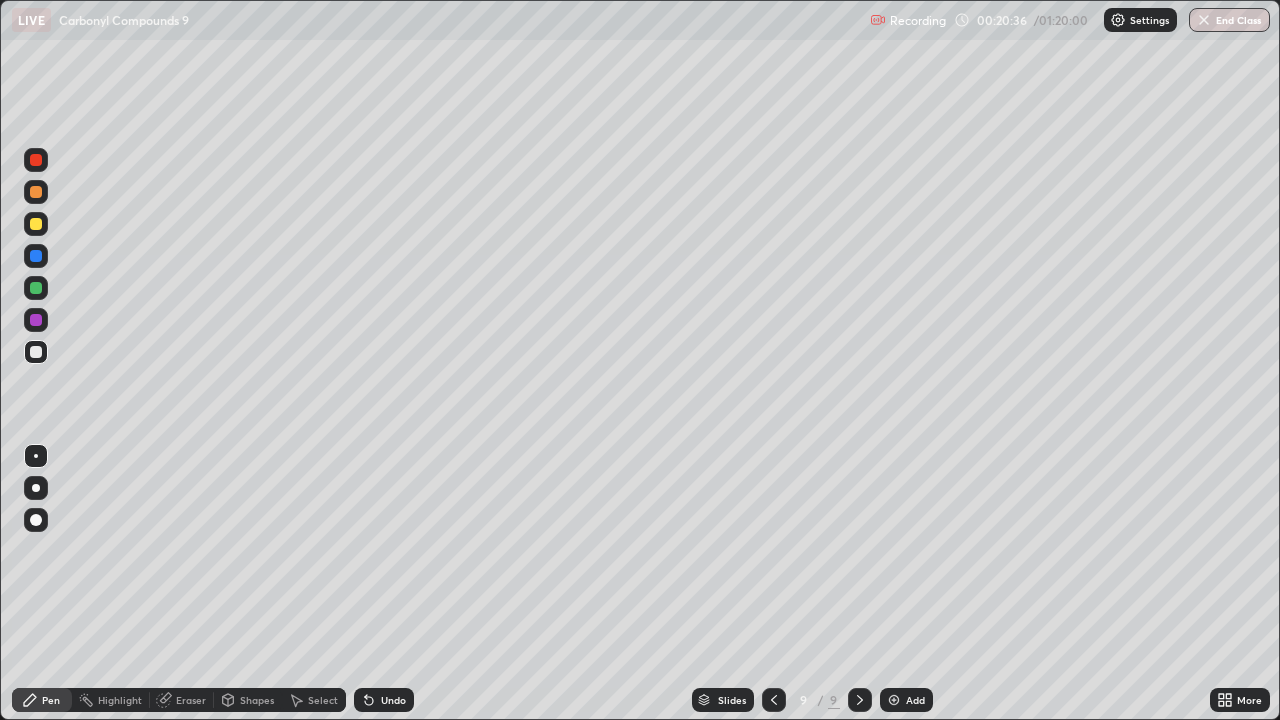 click at bounding box center [36, 224] 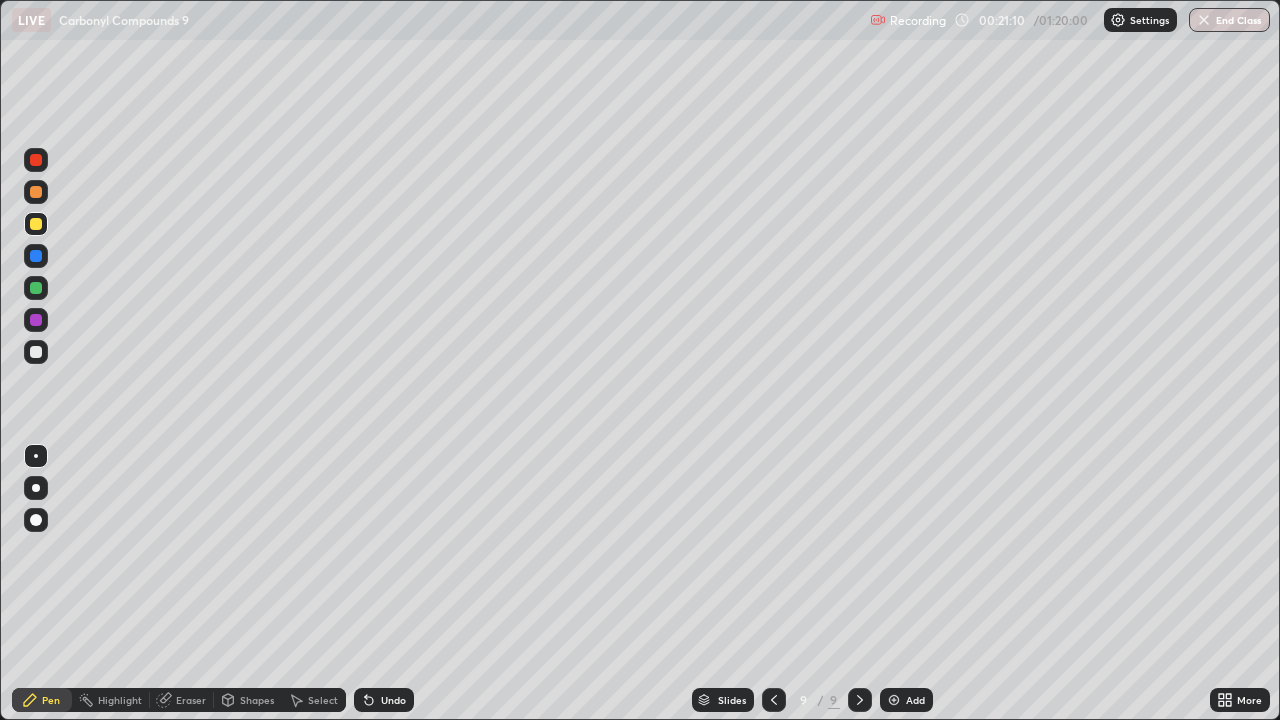 click at bounding box center [894, 700] 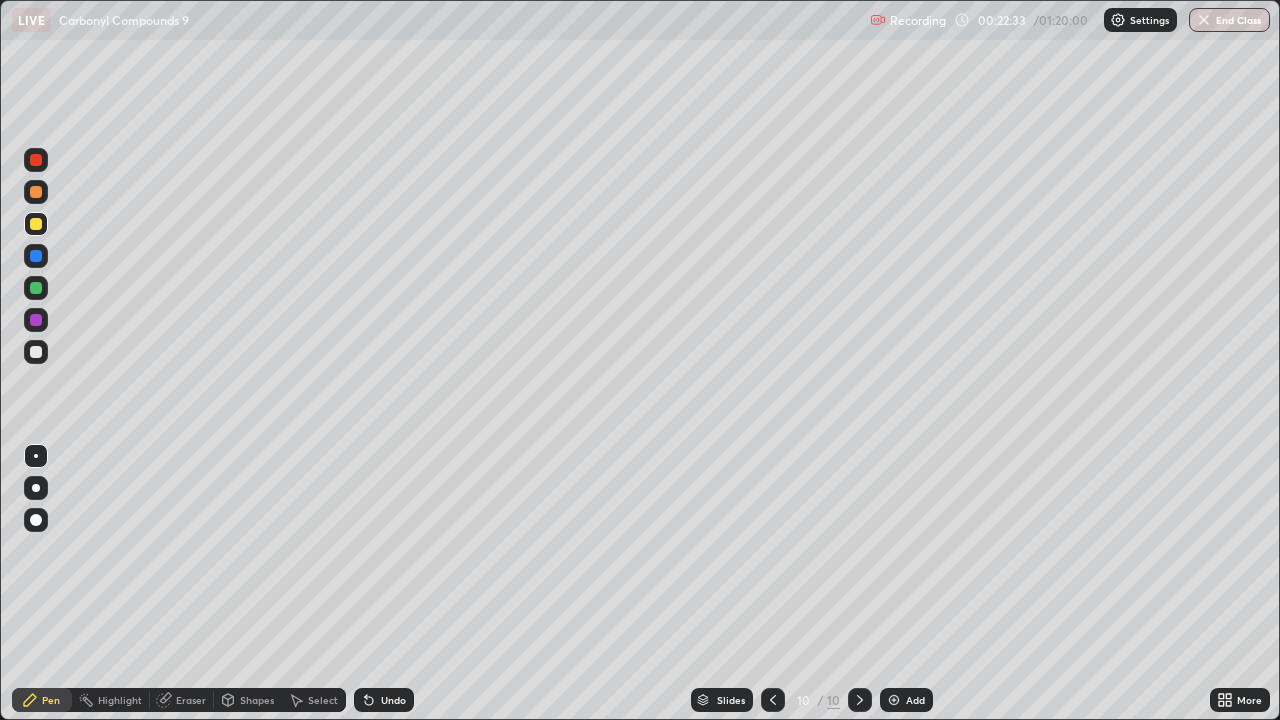 click on "Undo" at bounding box center [393, 700] 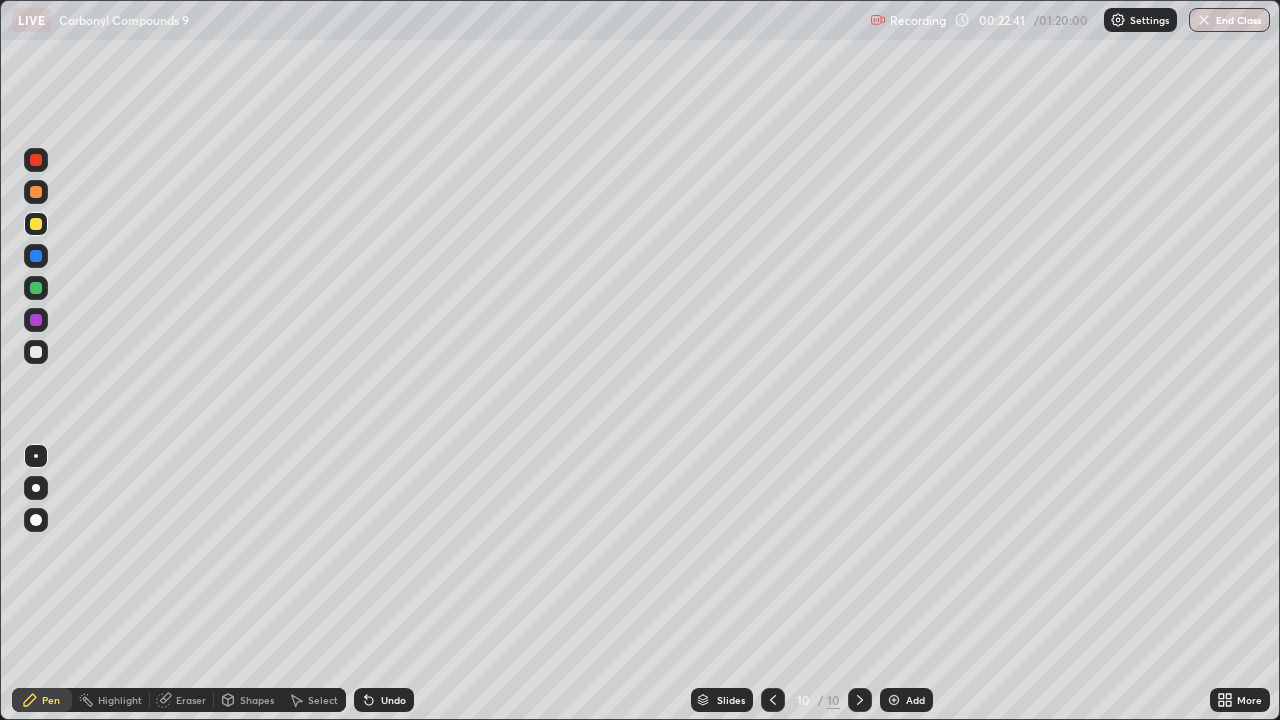 click on "Eraser" at bounding box center (191, 700) 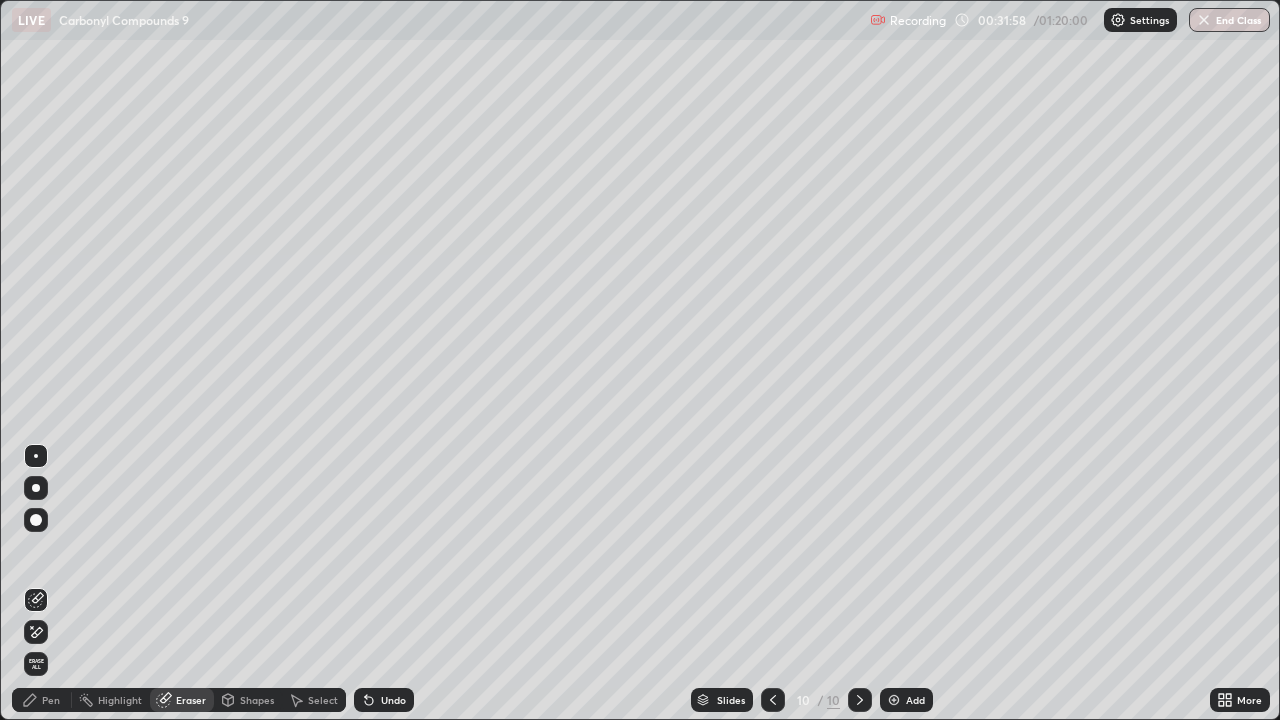 click at bounding box center [894, 700] 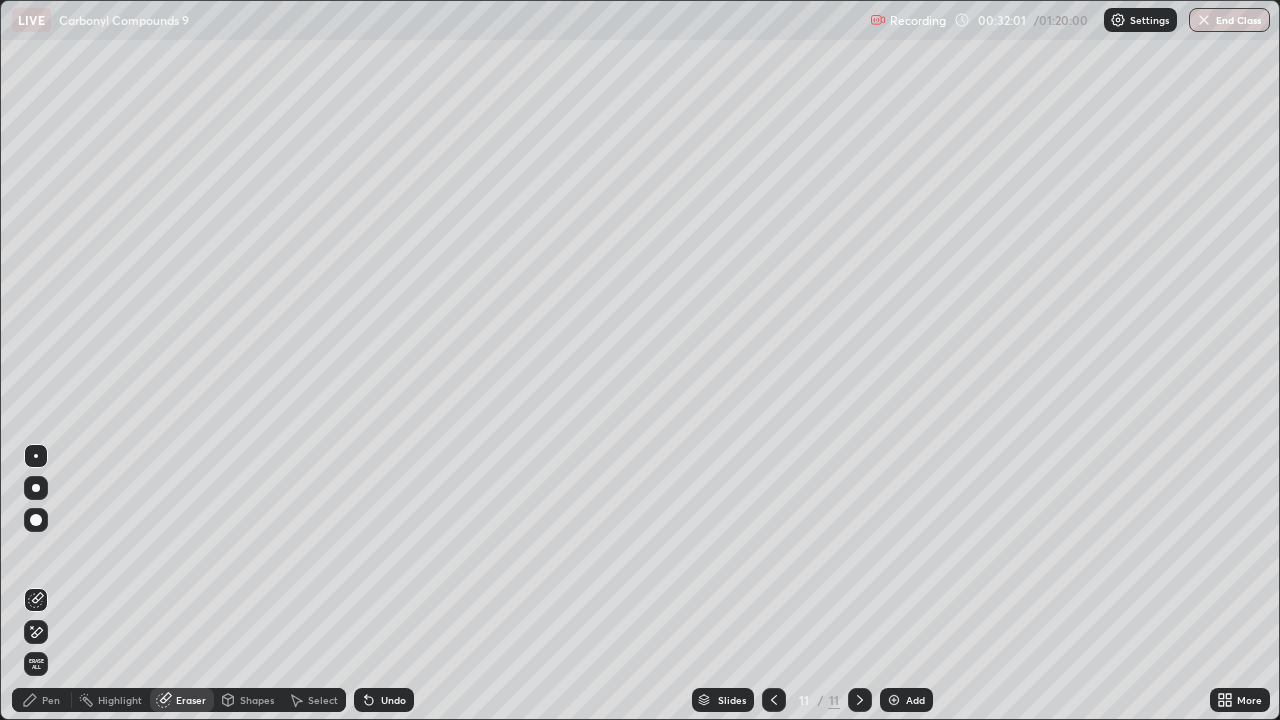 click on "Pen" at bounding box center [51, 700] 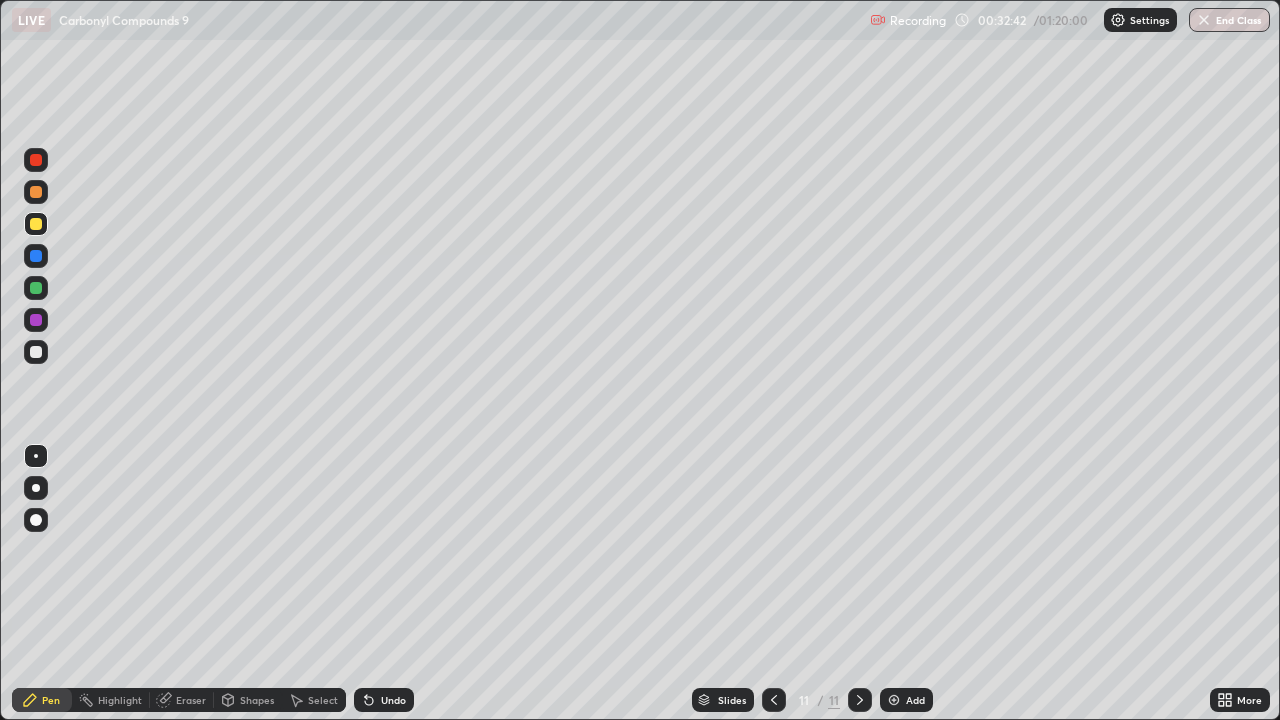 click on "Eraser" at bounding box center (191, 700) 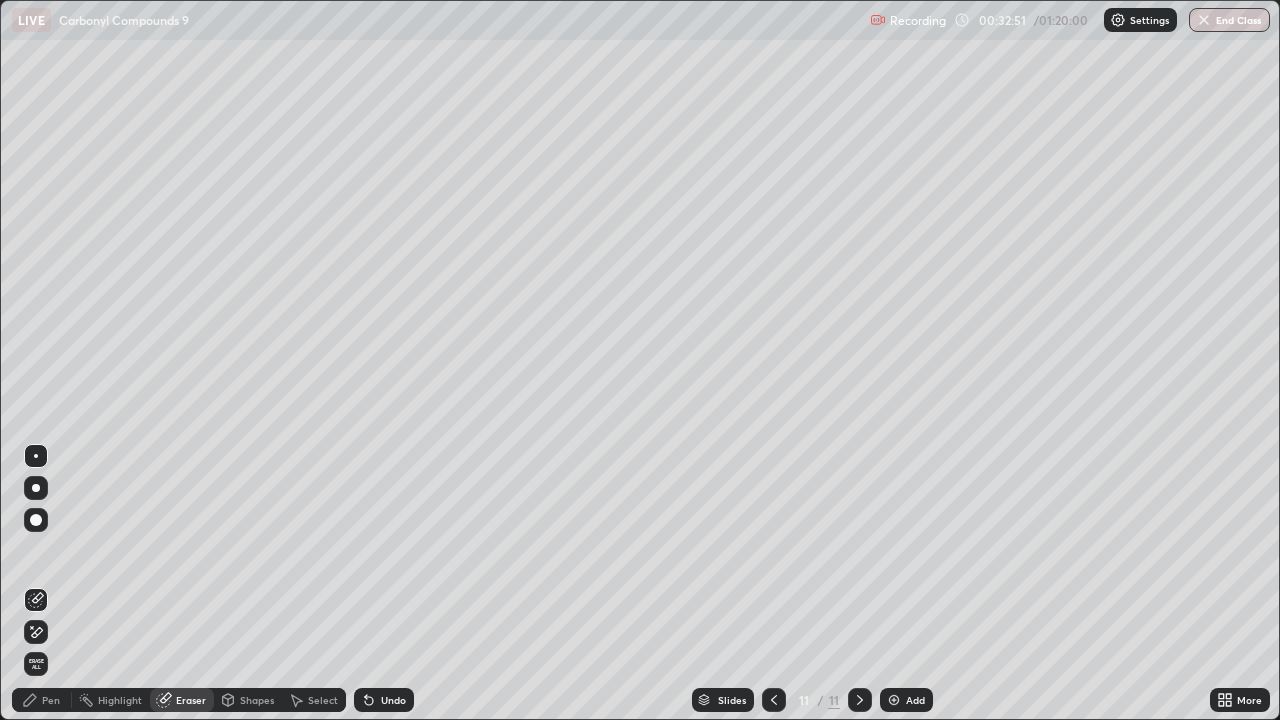 click on "Pen" at bounding box center [51, 700] 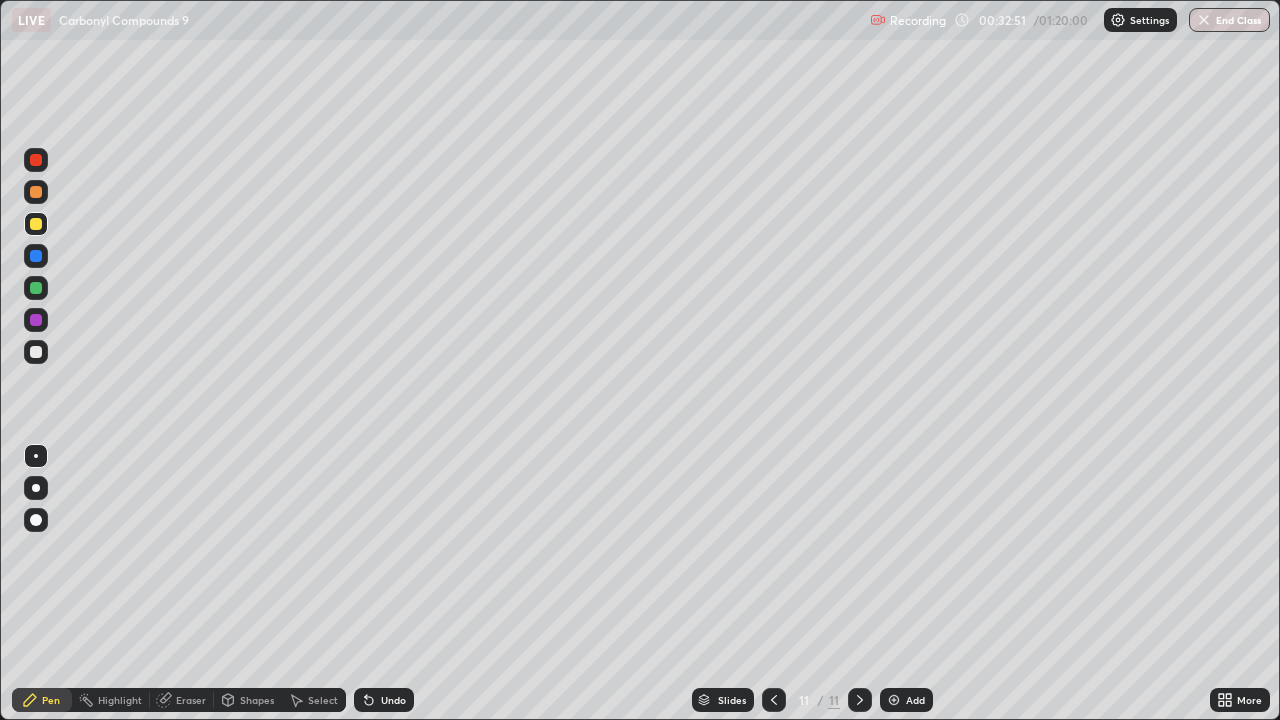 click at bounding box center (36, 352) 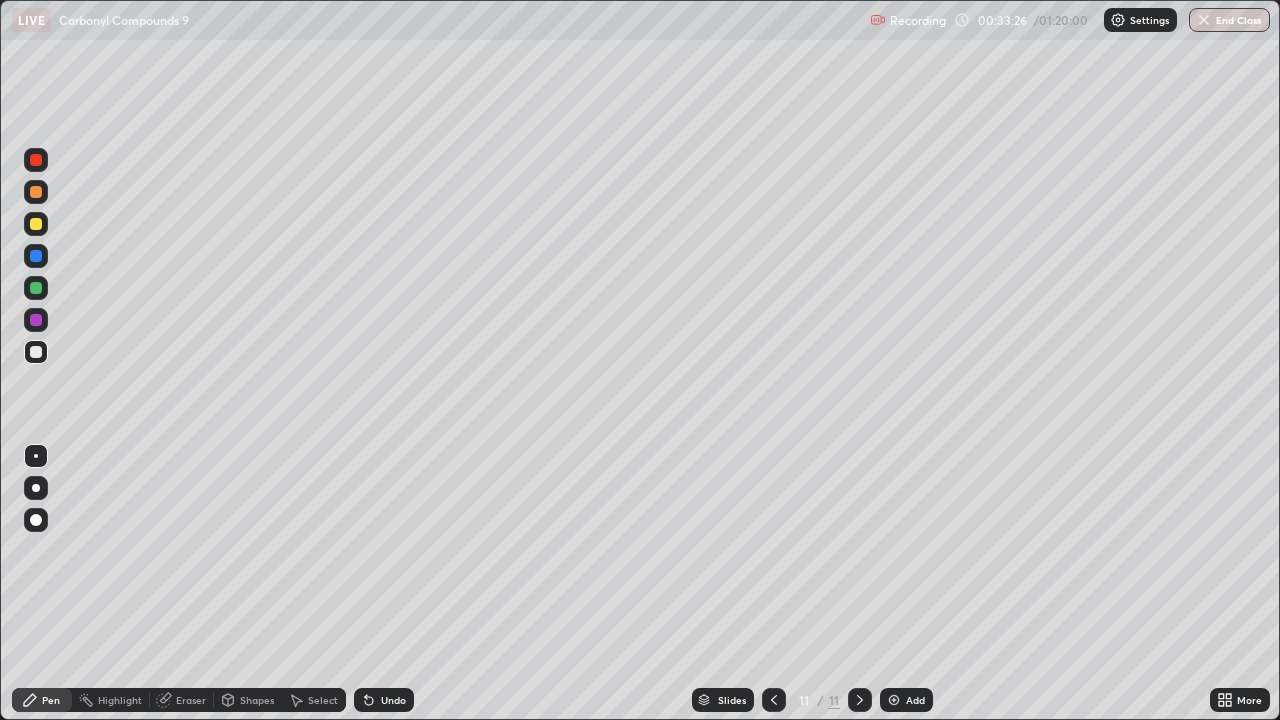 click at bounding box center [774, 700] 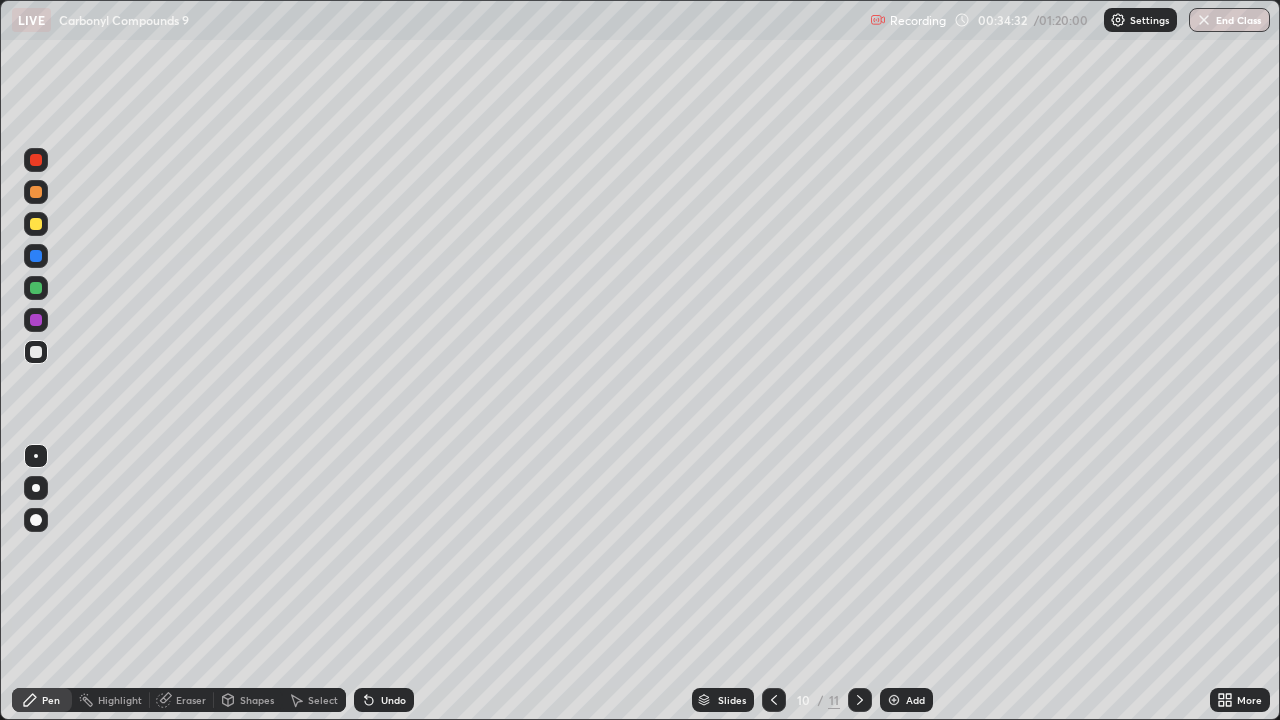 click at bounding box center (894, 700) 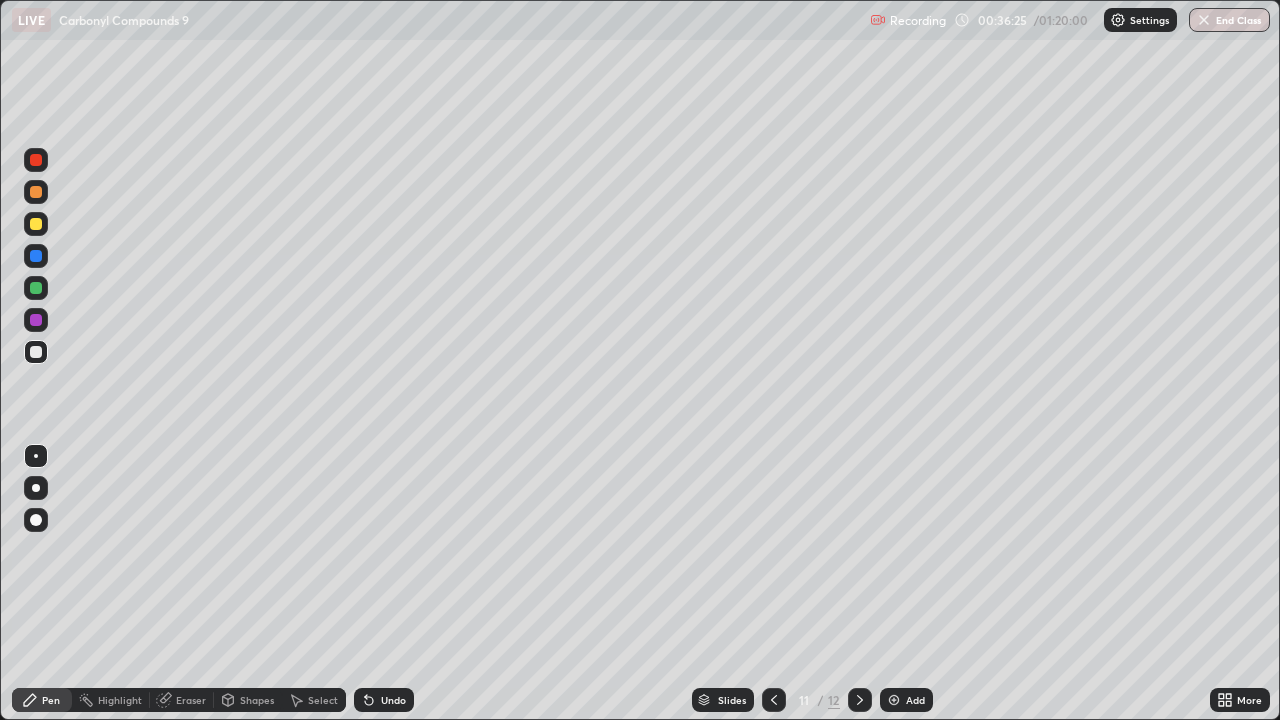 click at bounding box center (36, 224) 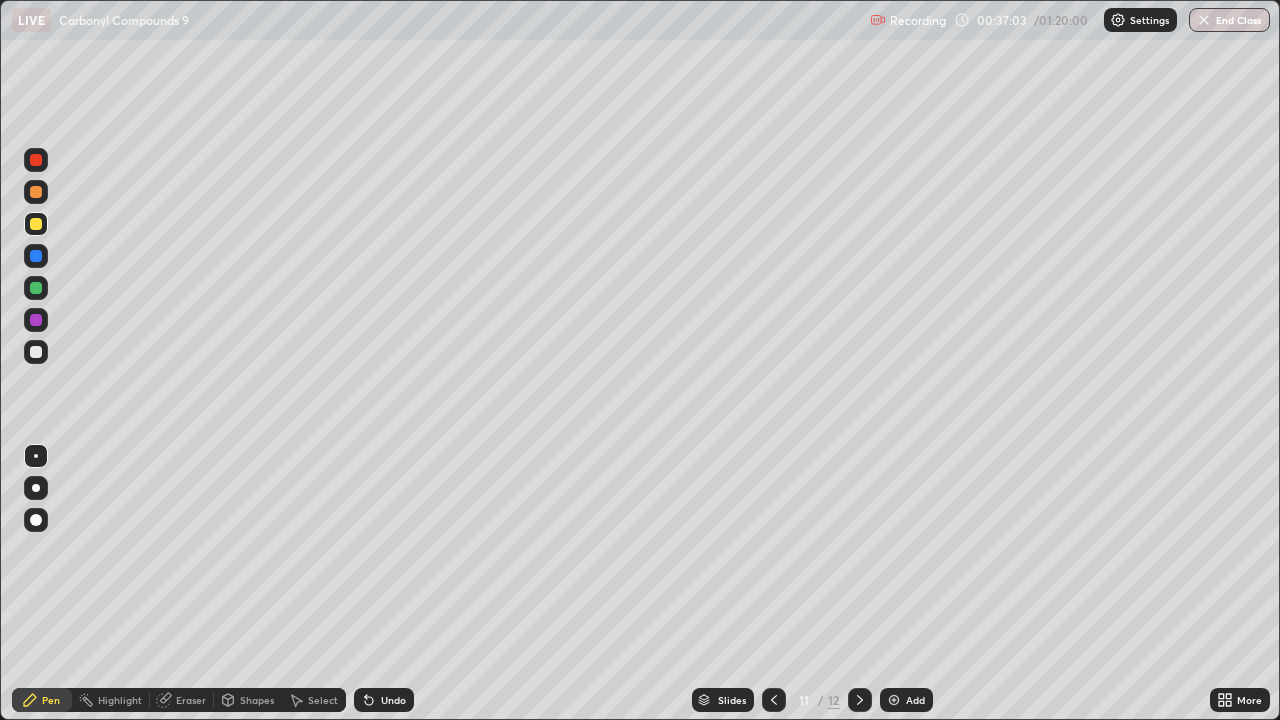 click at bounding box center (36, 352) 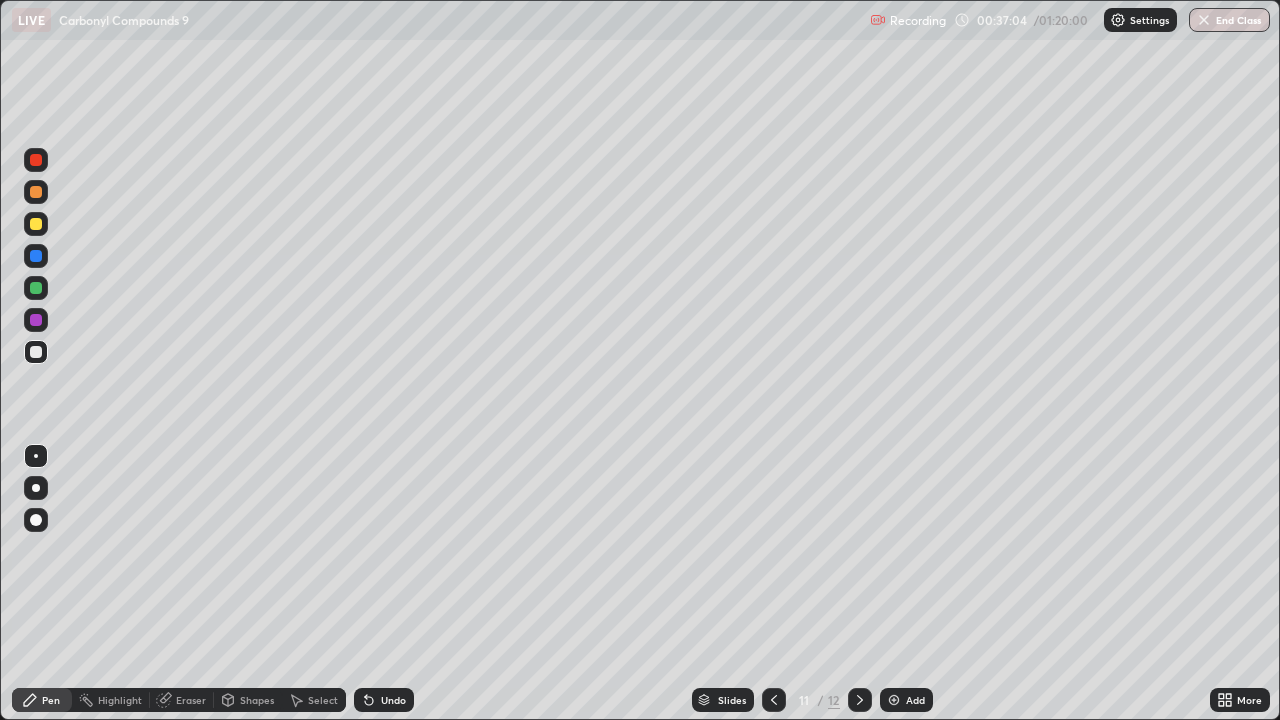 click at bounding box center (36, 352) 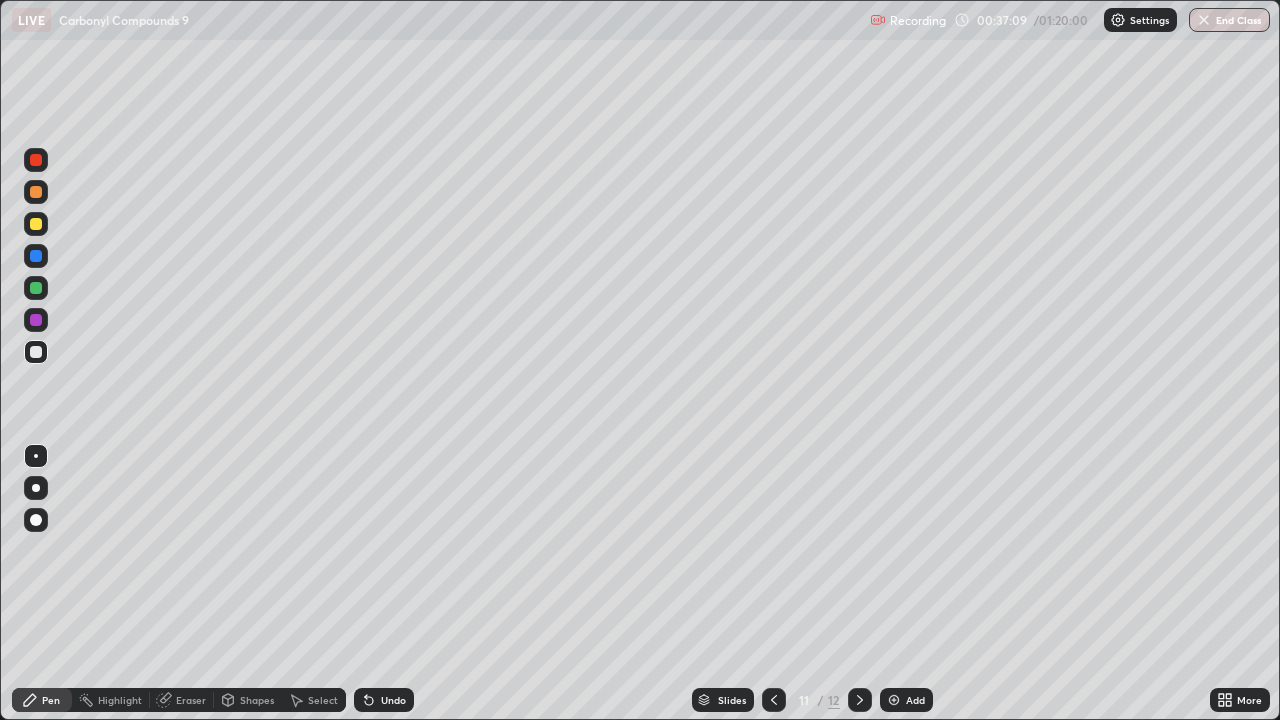 click at bounding box center [894, 700] 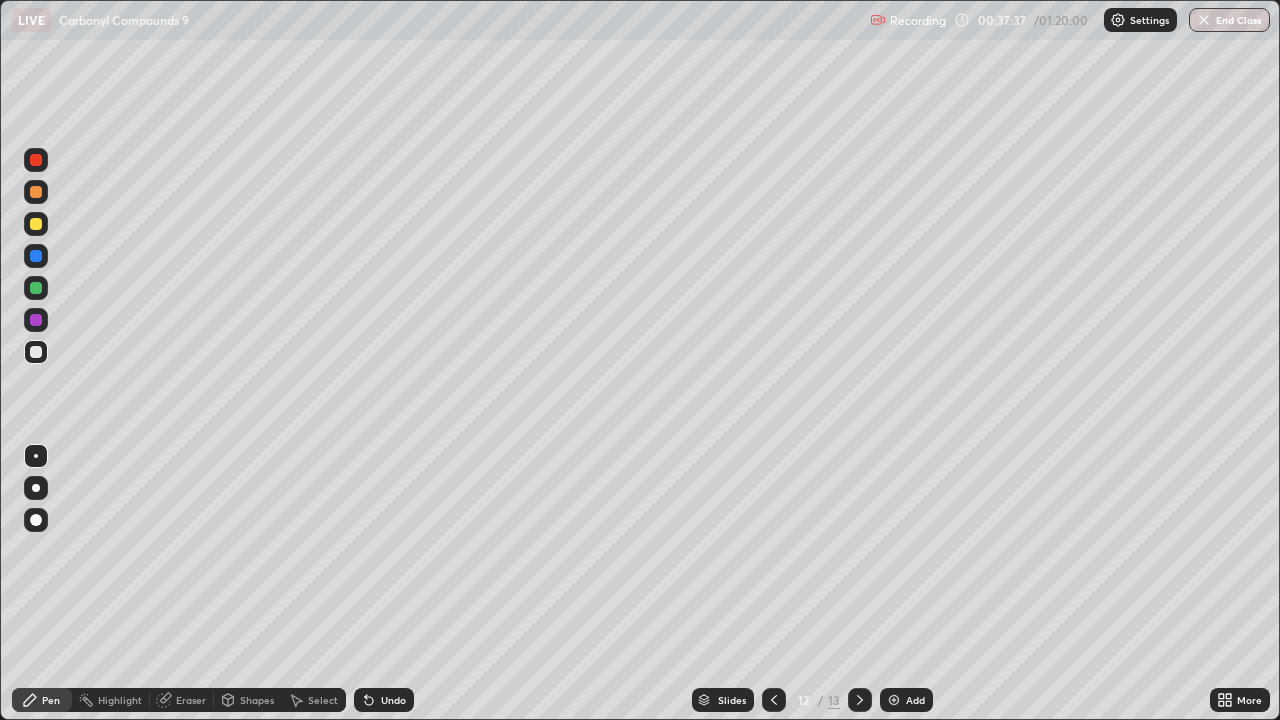 click on "Undo" at bounding box center (393, 700) 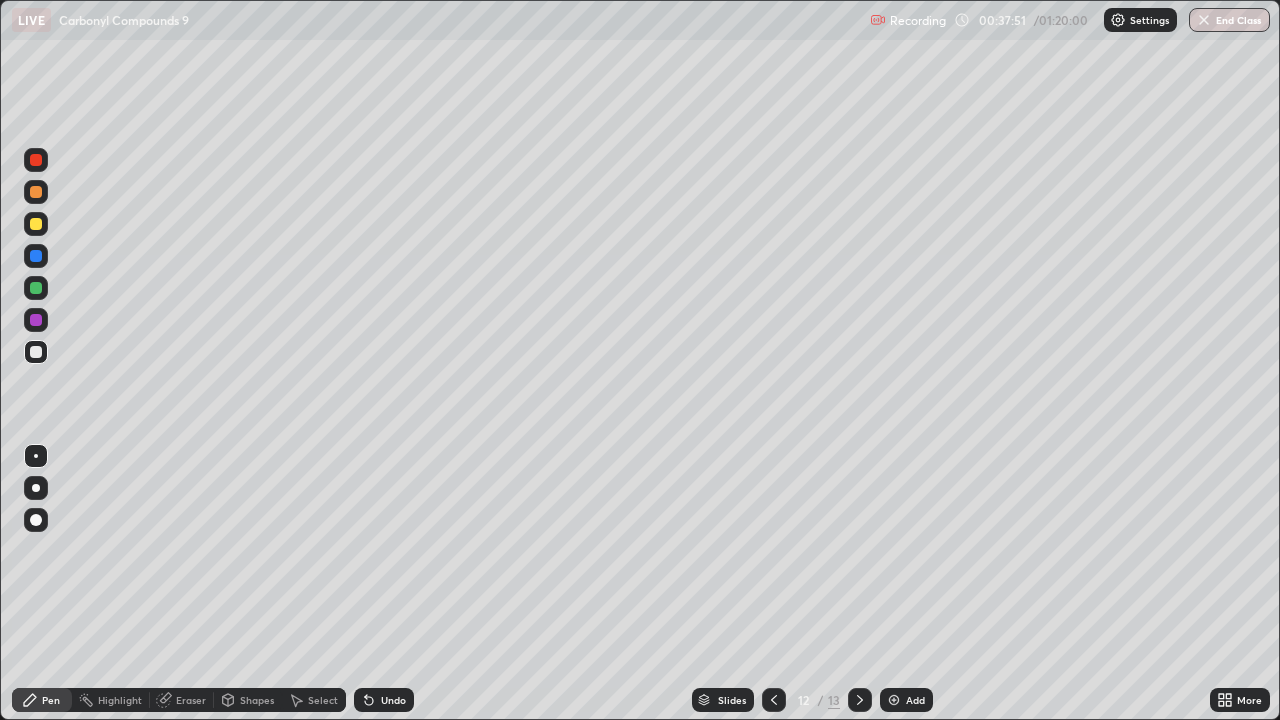 click at bounding box center [36, 224] 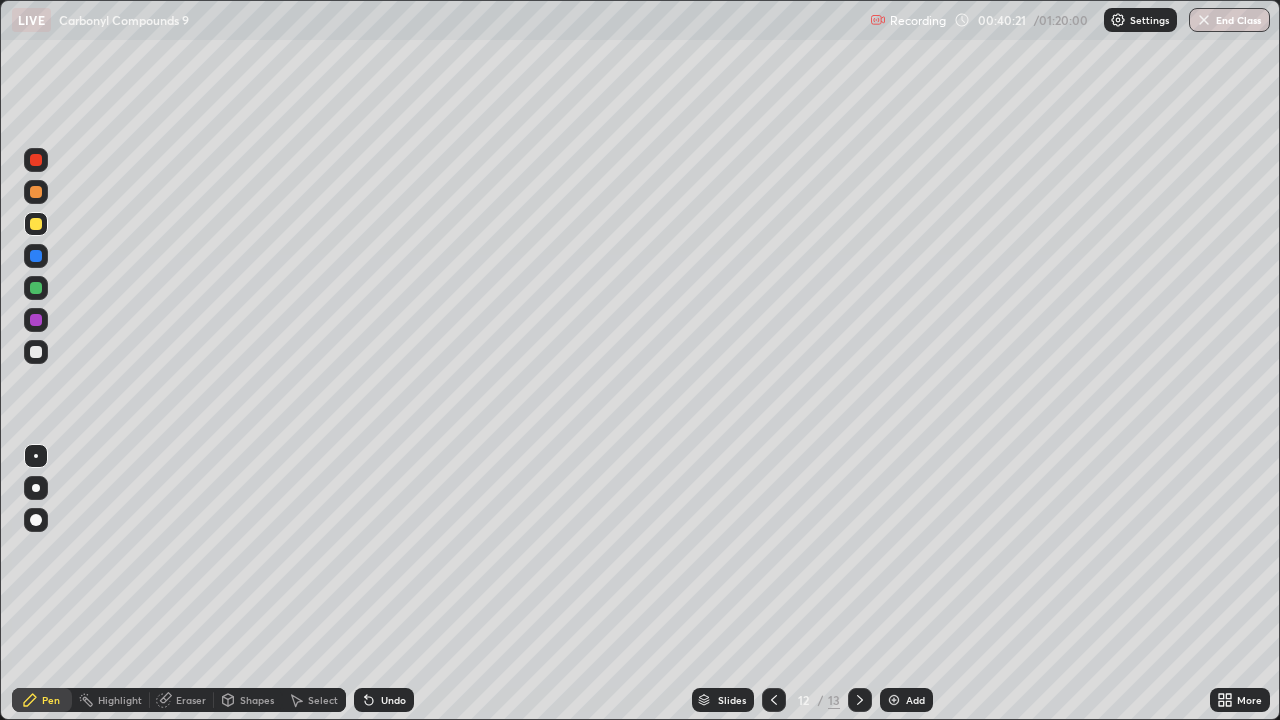click at bounding box center (894, 700) 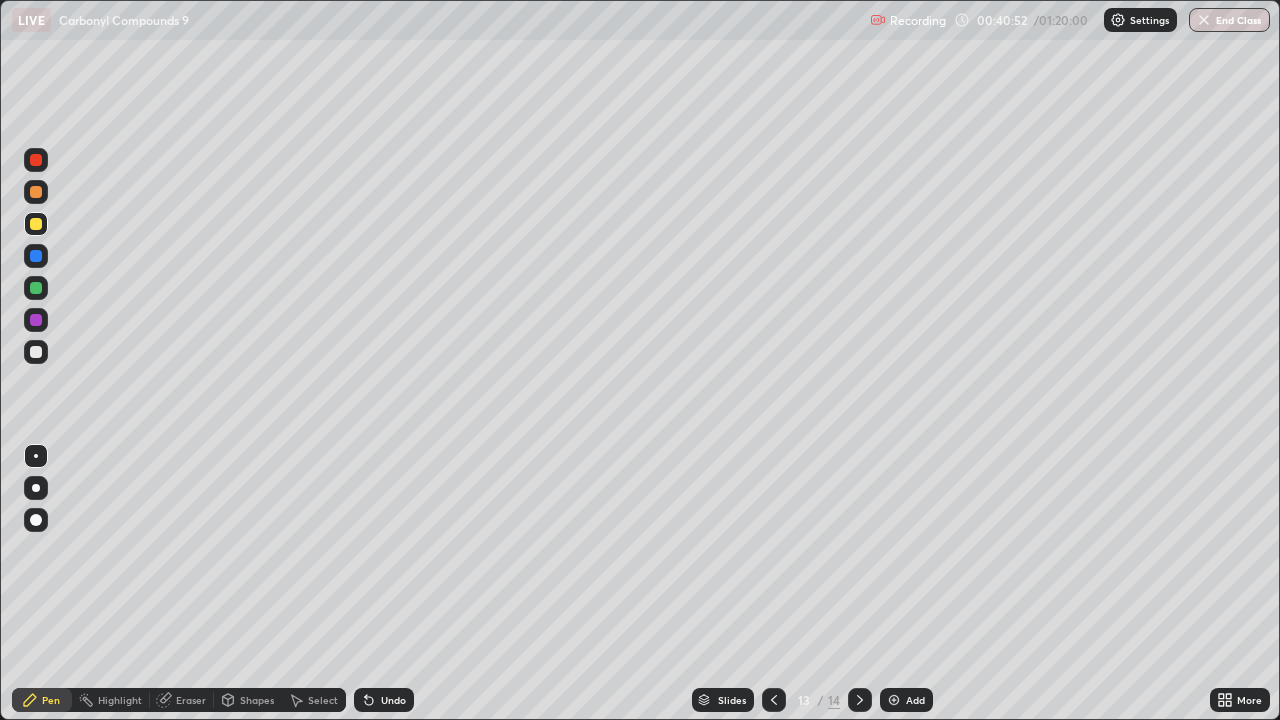 click at bounding box center [36, 352] 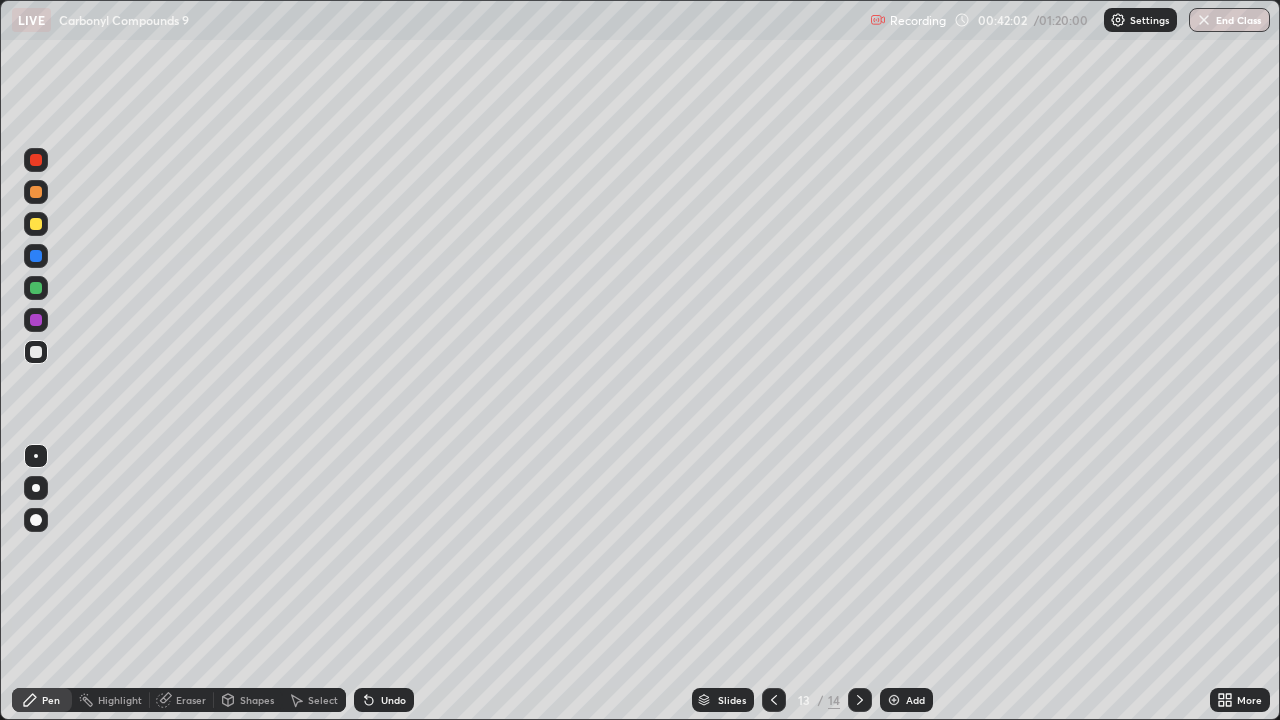 click at bounding box center (894, 700) 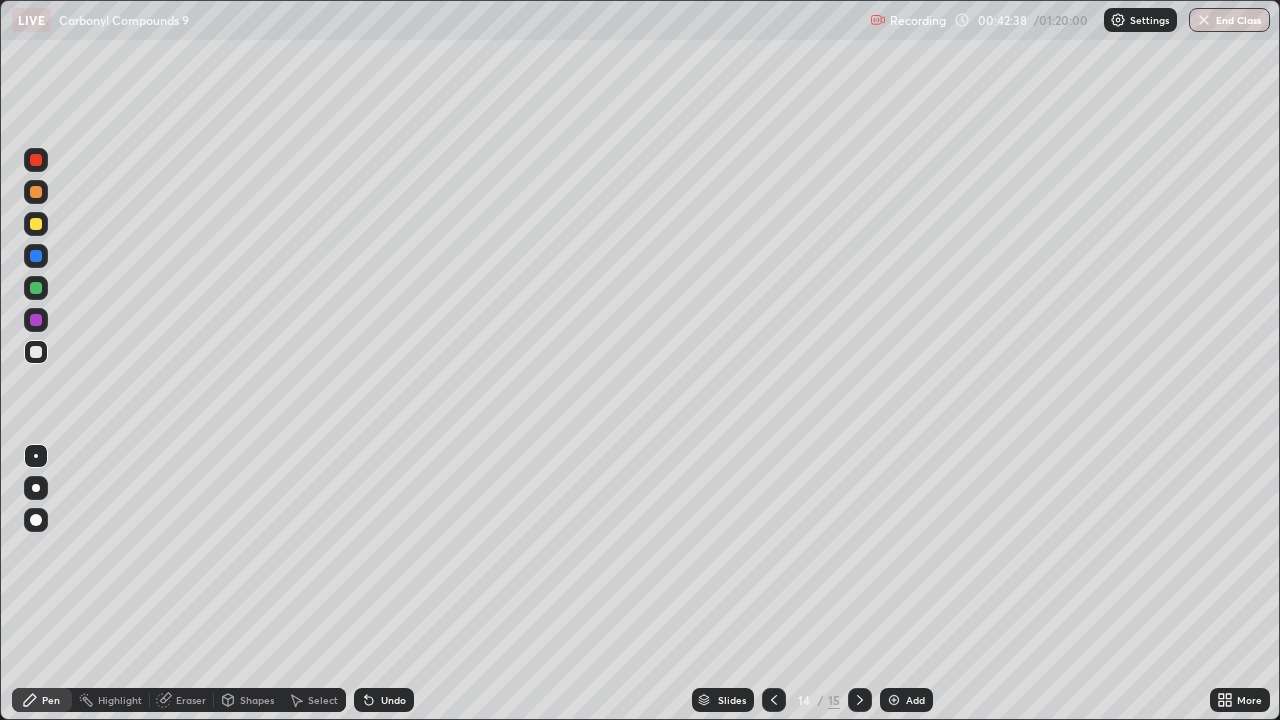 click on "Undo" at bounding box center [393, 700] 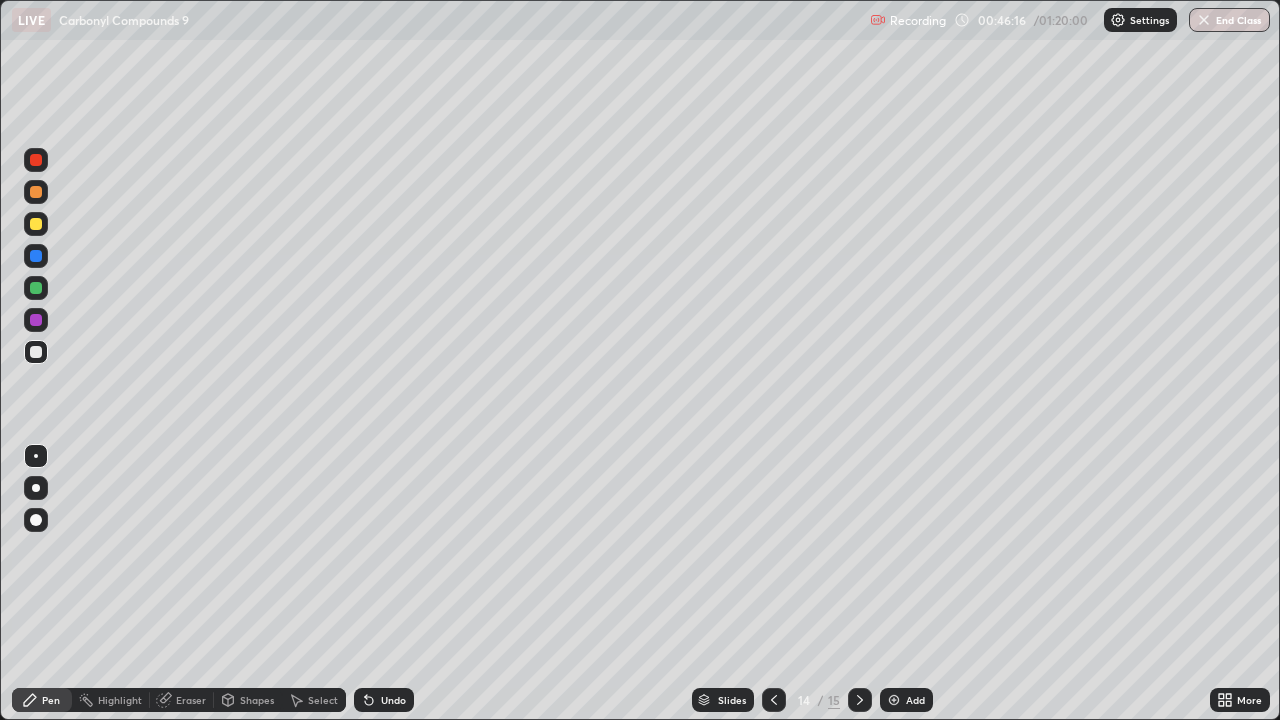 click at bounding box center [36, 224] 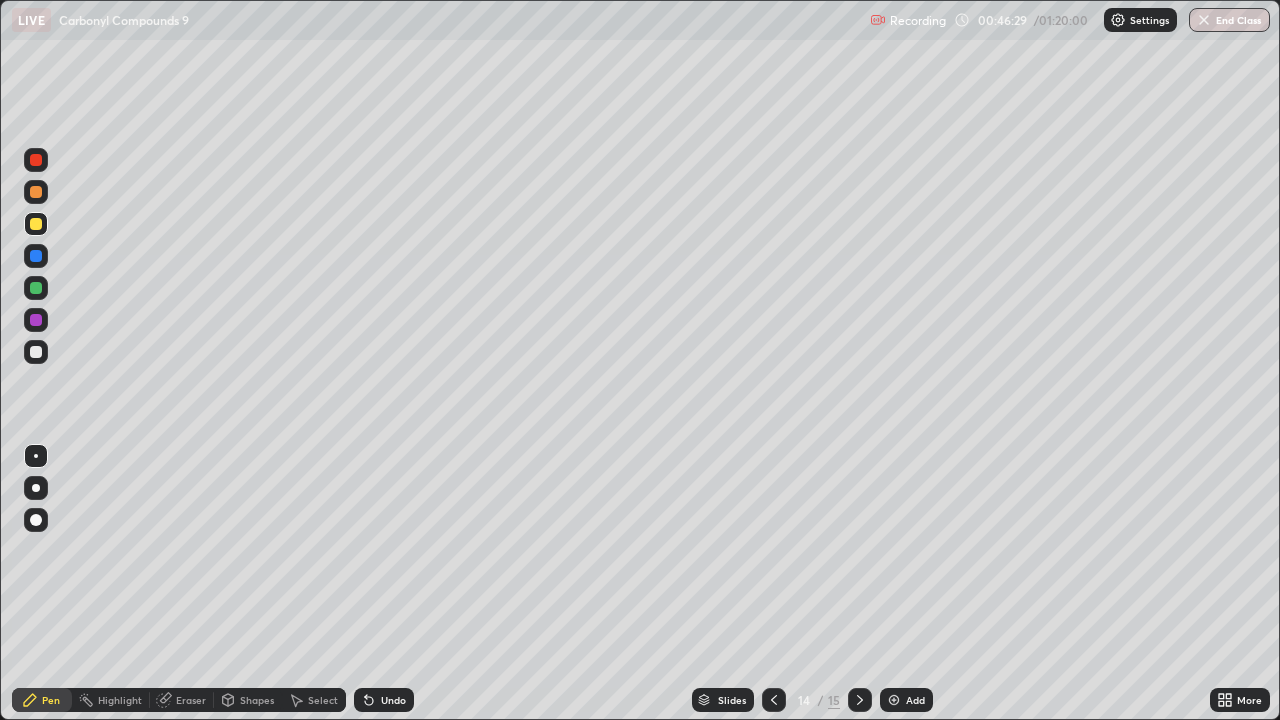 click at bounding box center (894, 700) 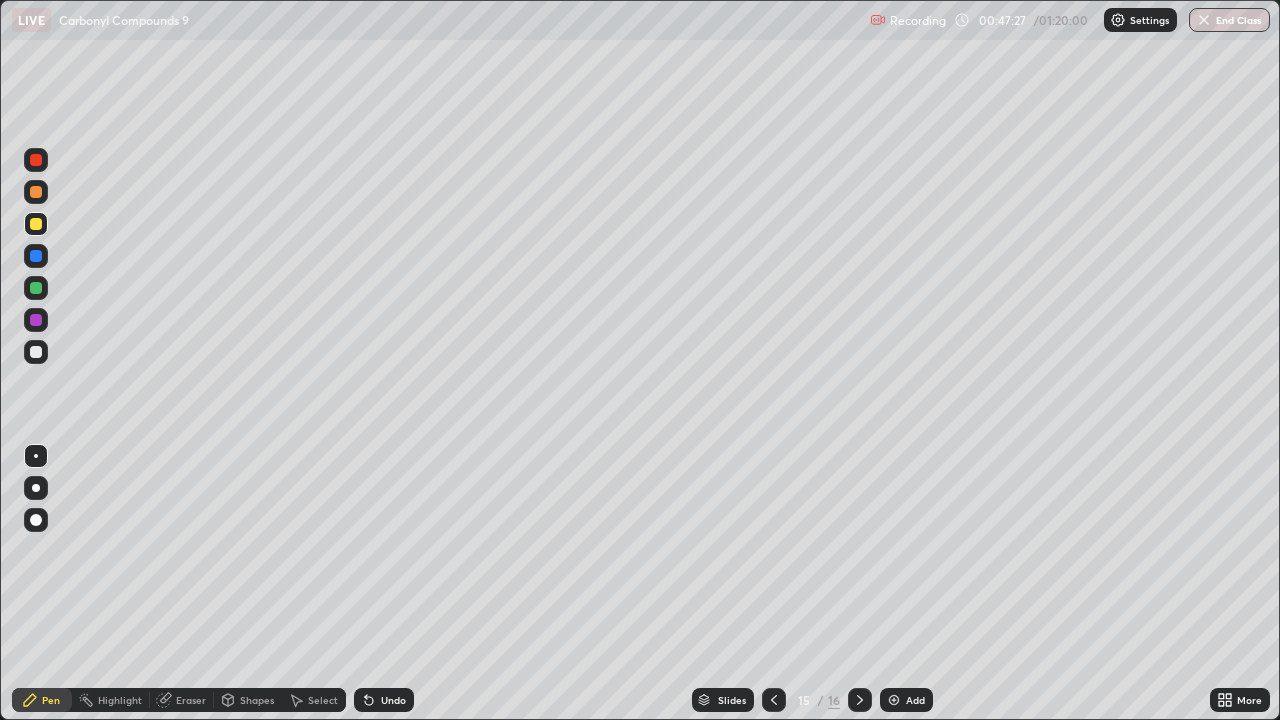 click at bounding box center (36, 352) 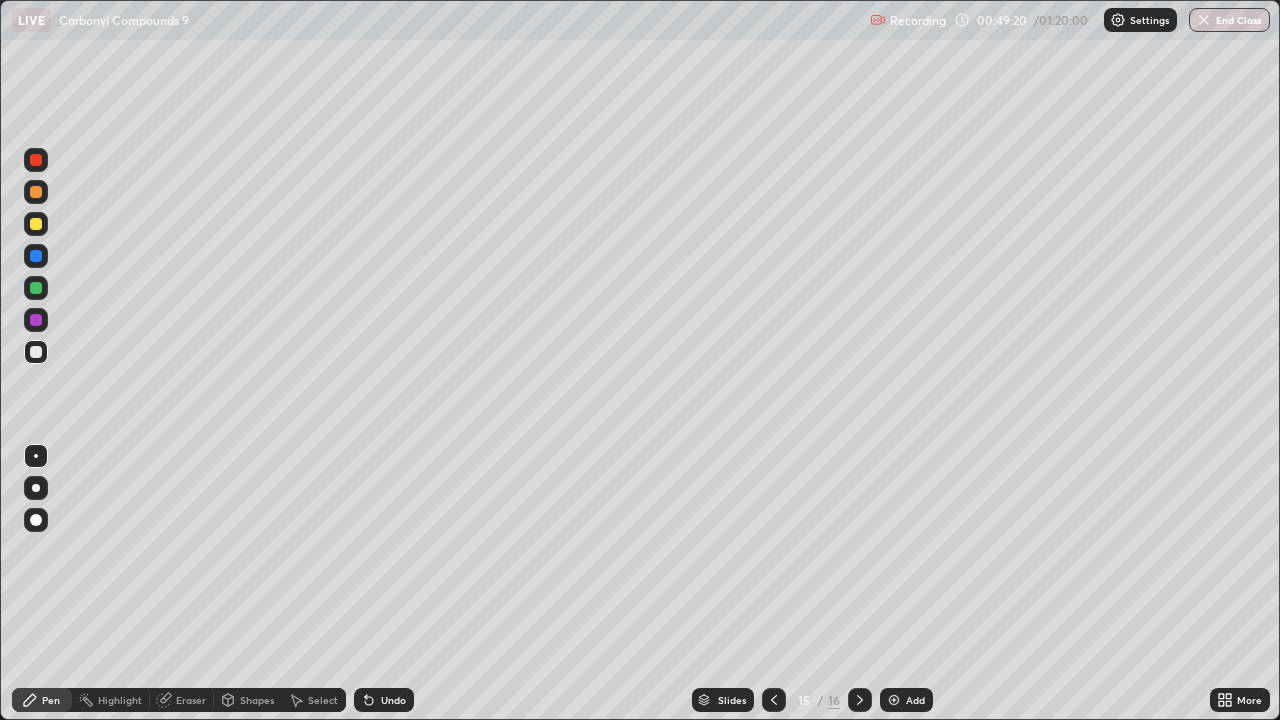 click at bounding box center (894, 700) 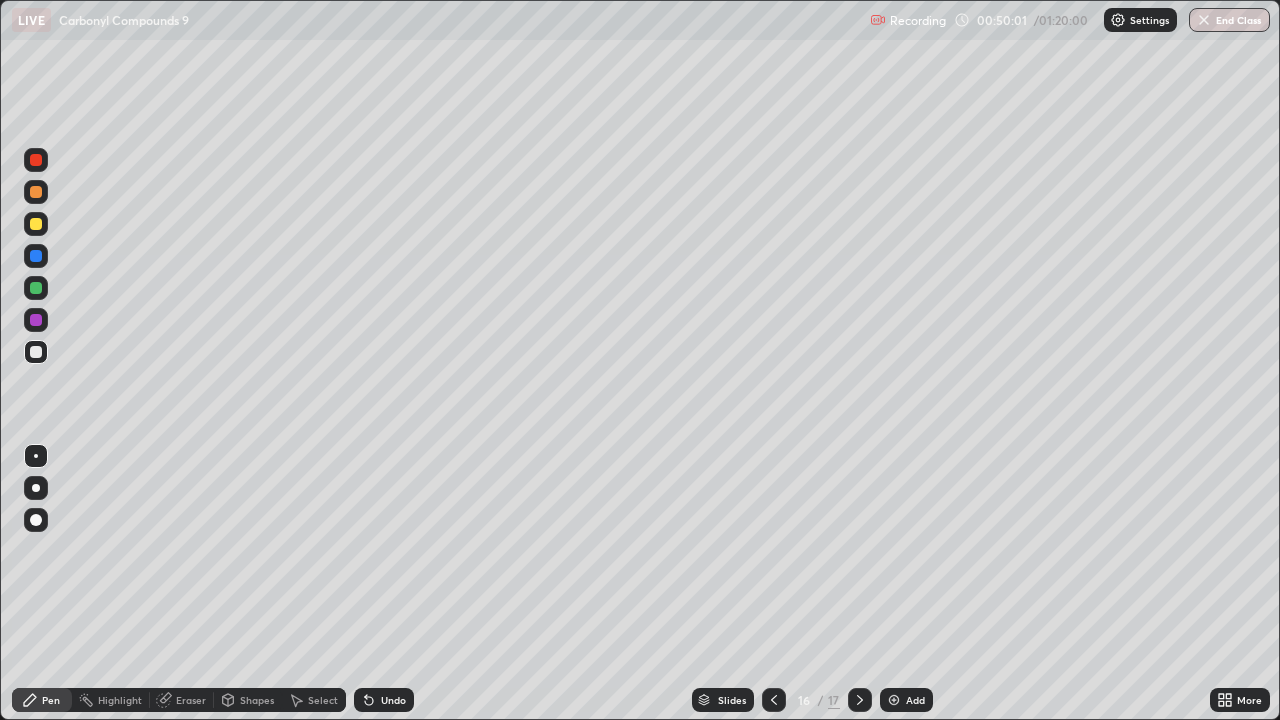 click on "Undo" at bounding box center [393, 700] 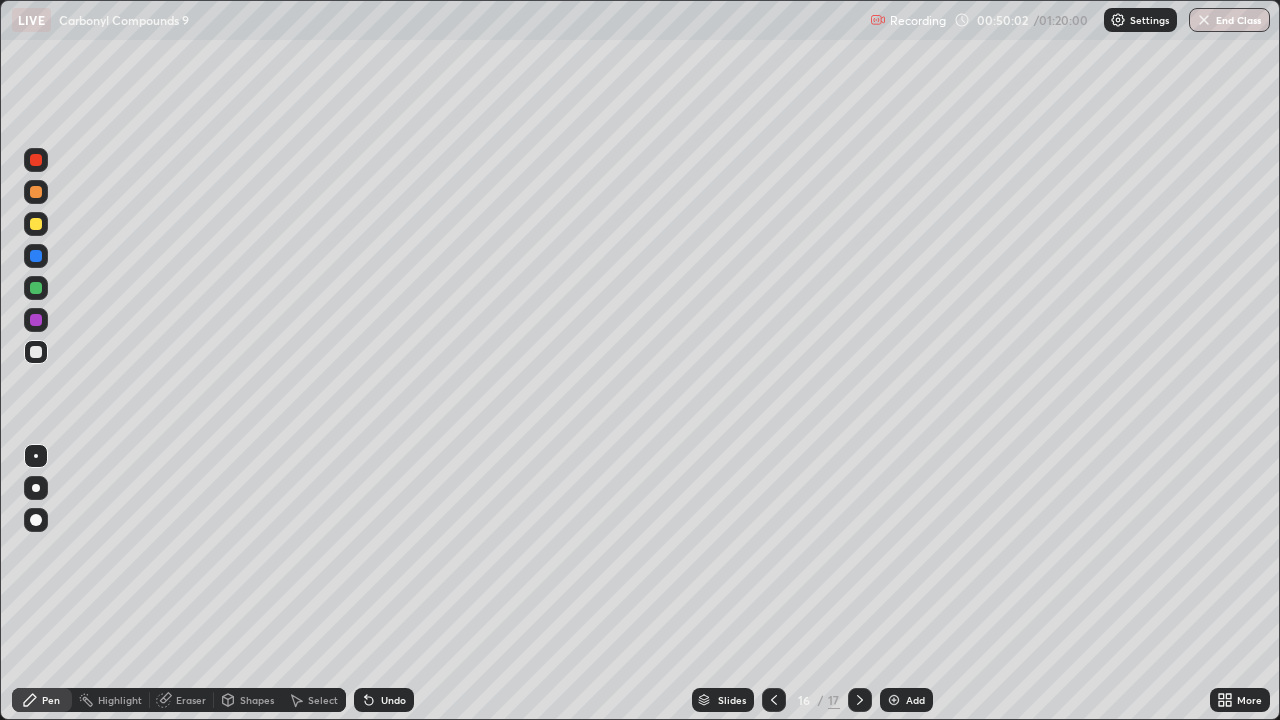 click on "Undo" at bounding box center [393, 700] 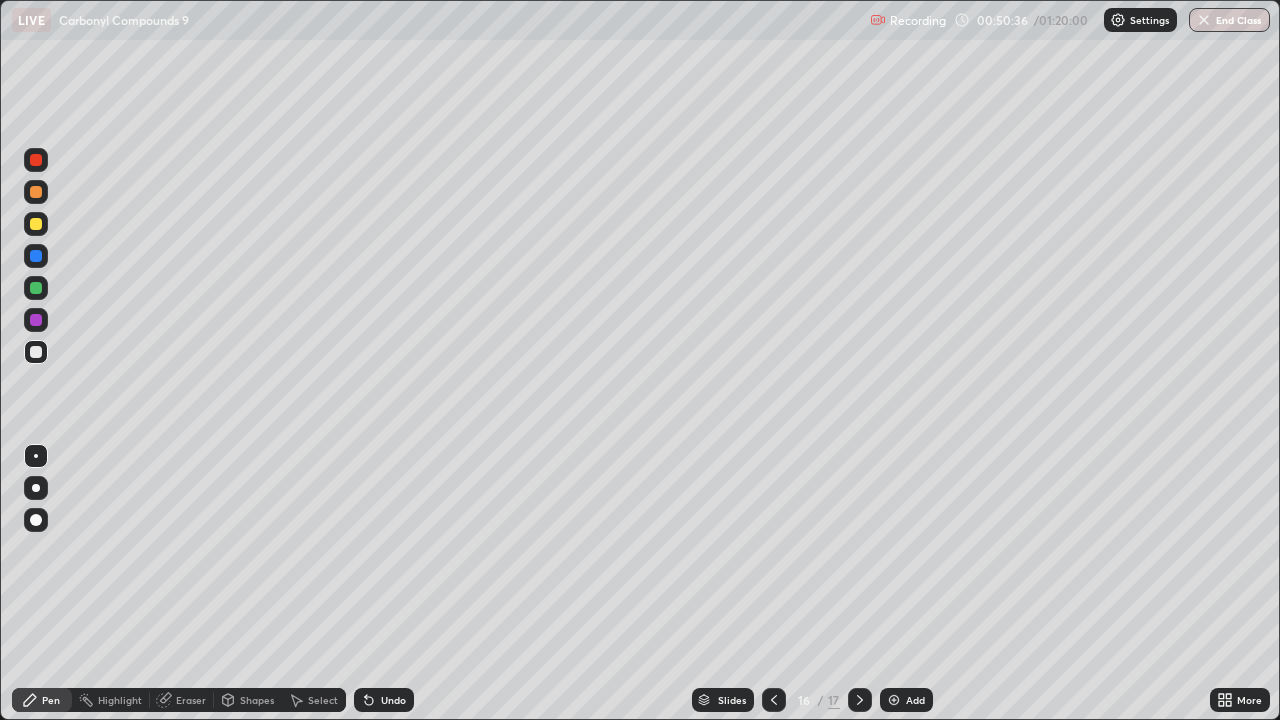 click on "Undo" at bounding box center (393, 700) 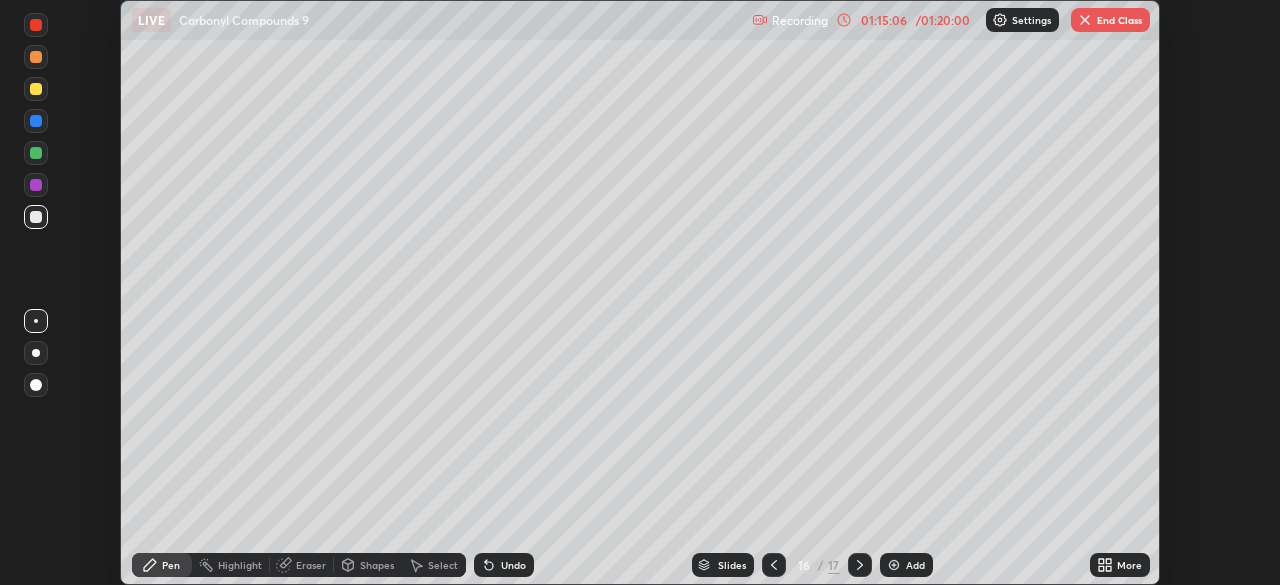 scroll, scrollTop: 585, scrollLeft: 1280, axis: both 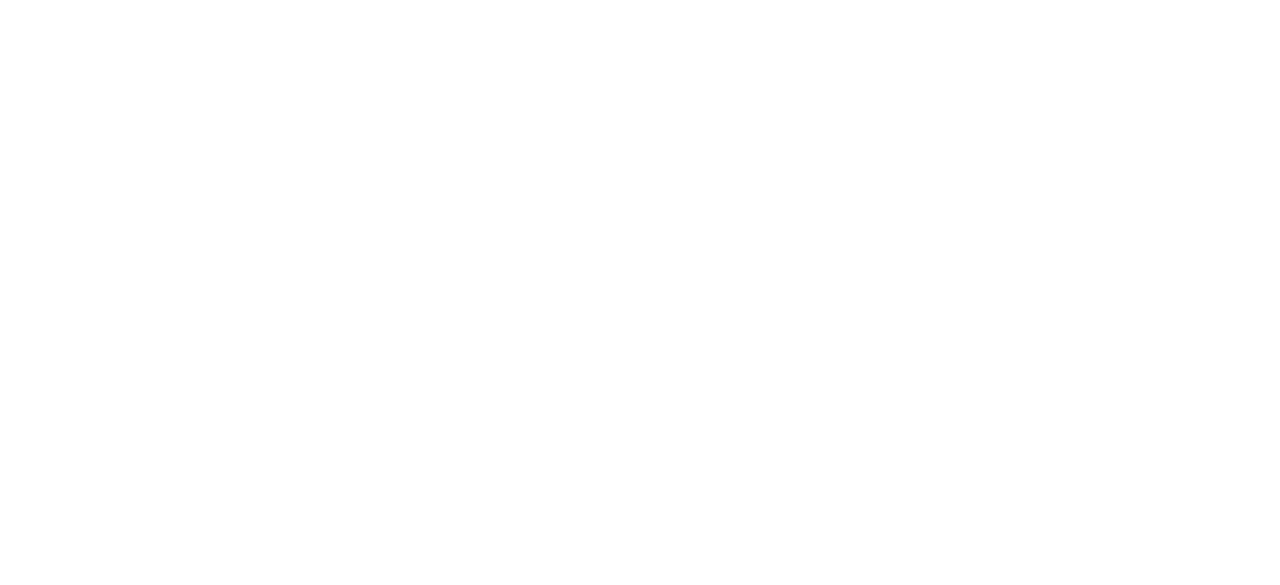 click at bounding box center (640, 0) 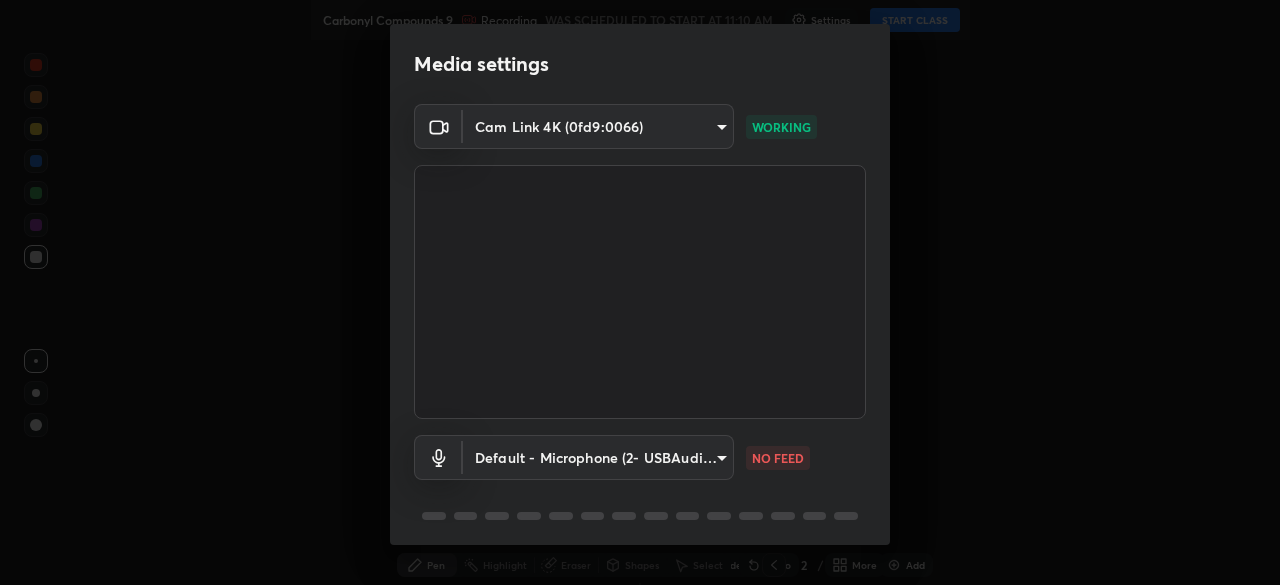 scroll, scrollTop: 0, scrollLeft: 0, axis: both 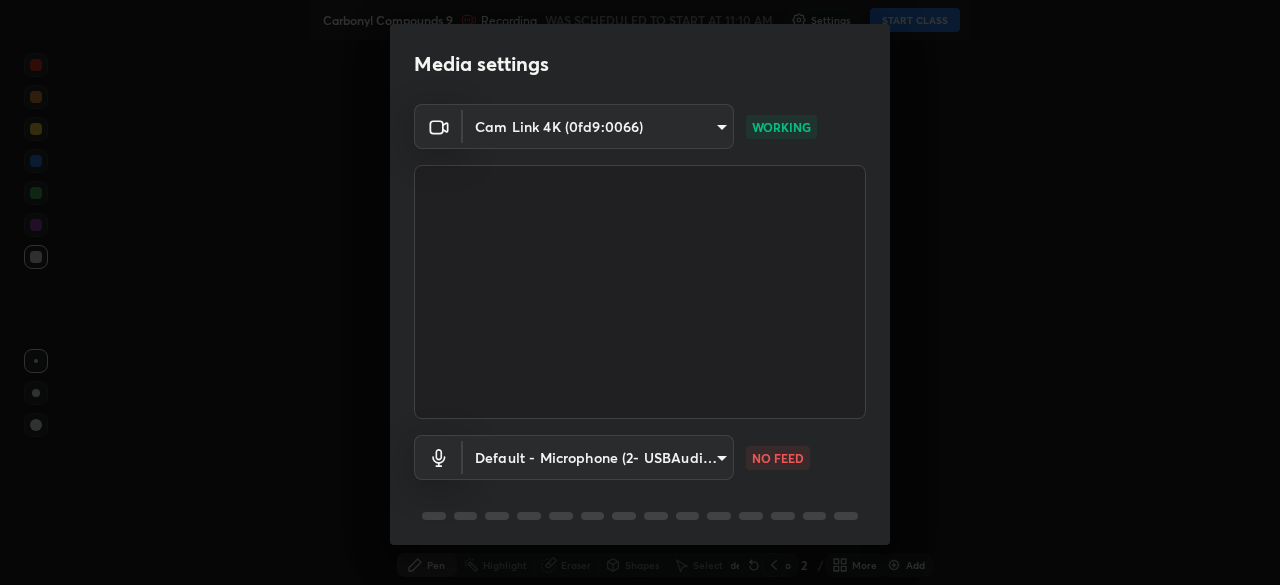 click on "Media settings Cam Link 4K (0fd9:0066) 06c5cd4968a6d49727577812bc232b22e688cf7eece95ef343837a2f38e15e01 WORKING Default - Microphone (2- USBAudio1.0) default NO FEED 1 / 5 Next" at bounding box center (640, 292) 